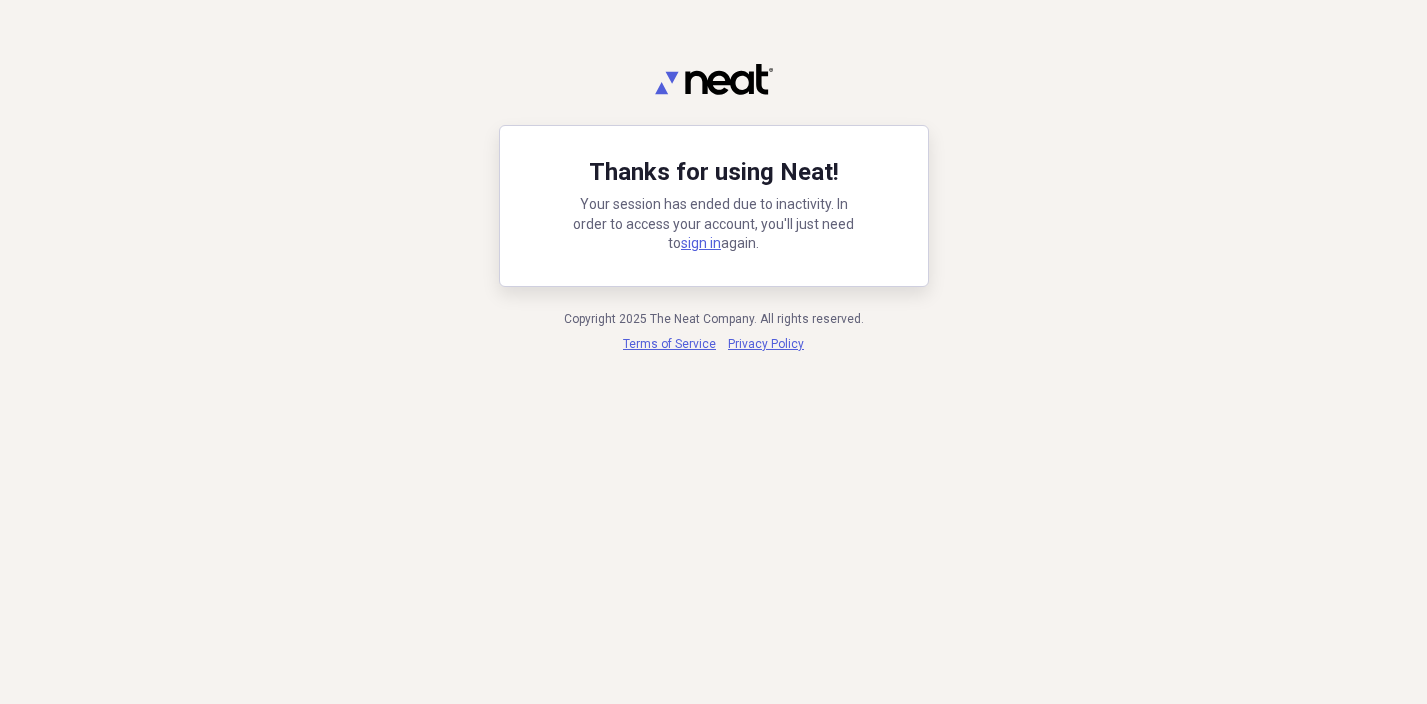 scroll, scrollTop: 0, scrollLeft: 0, axis: both 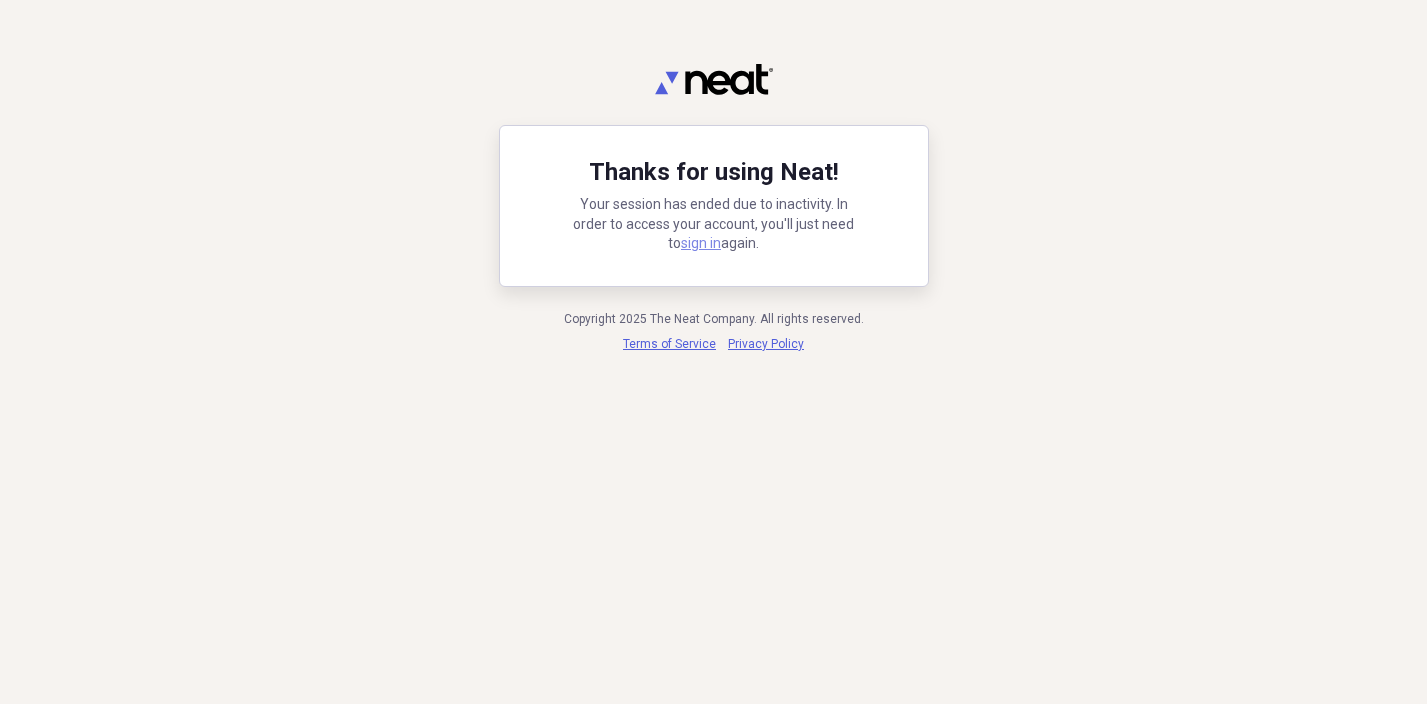 click on "sign in" at bounding box center (701, 243) 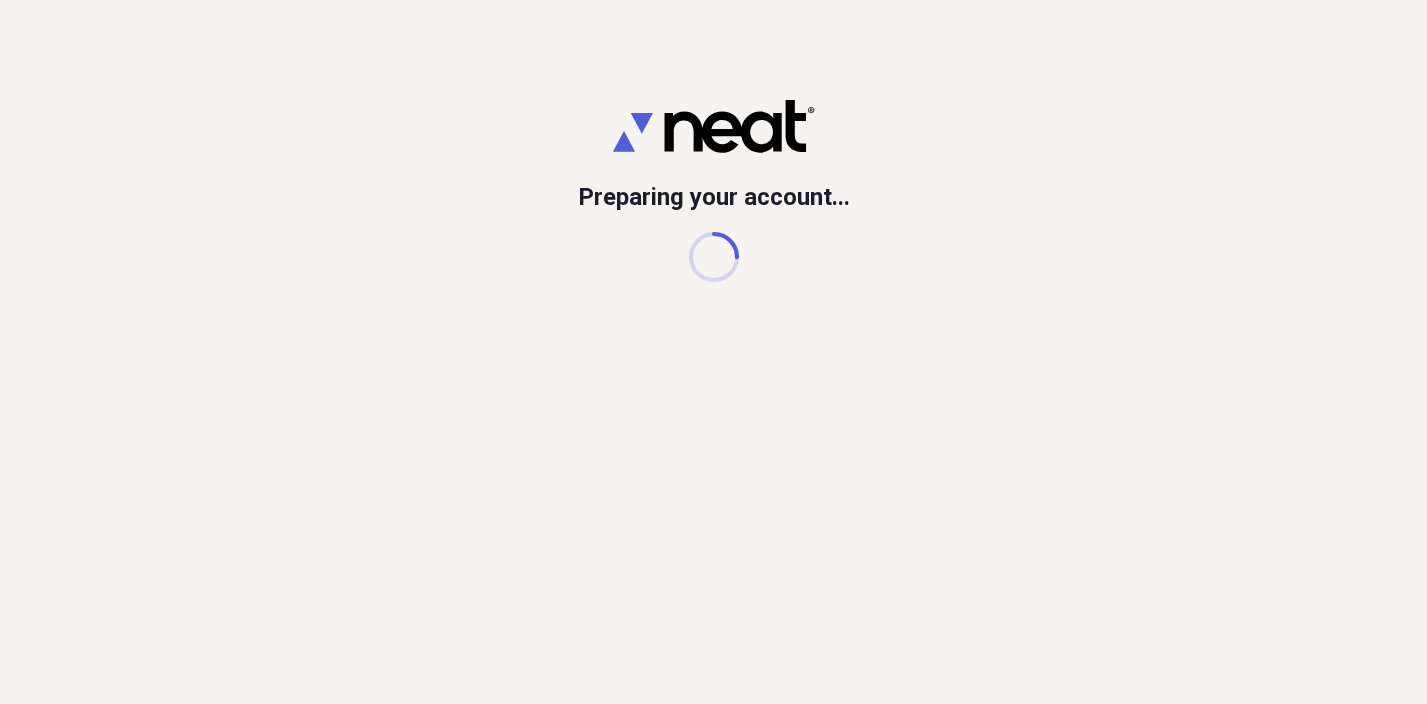 scroll, scrollTop: 0, scrollLeft: 0, axis: both 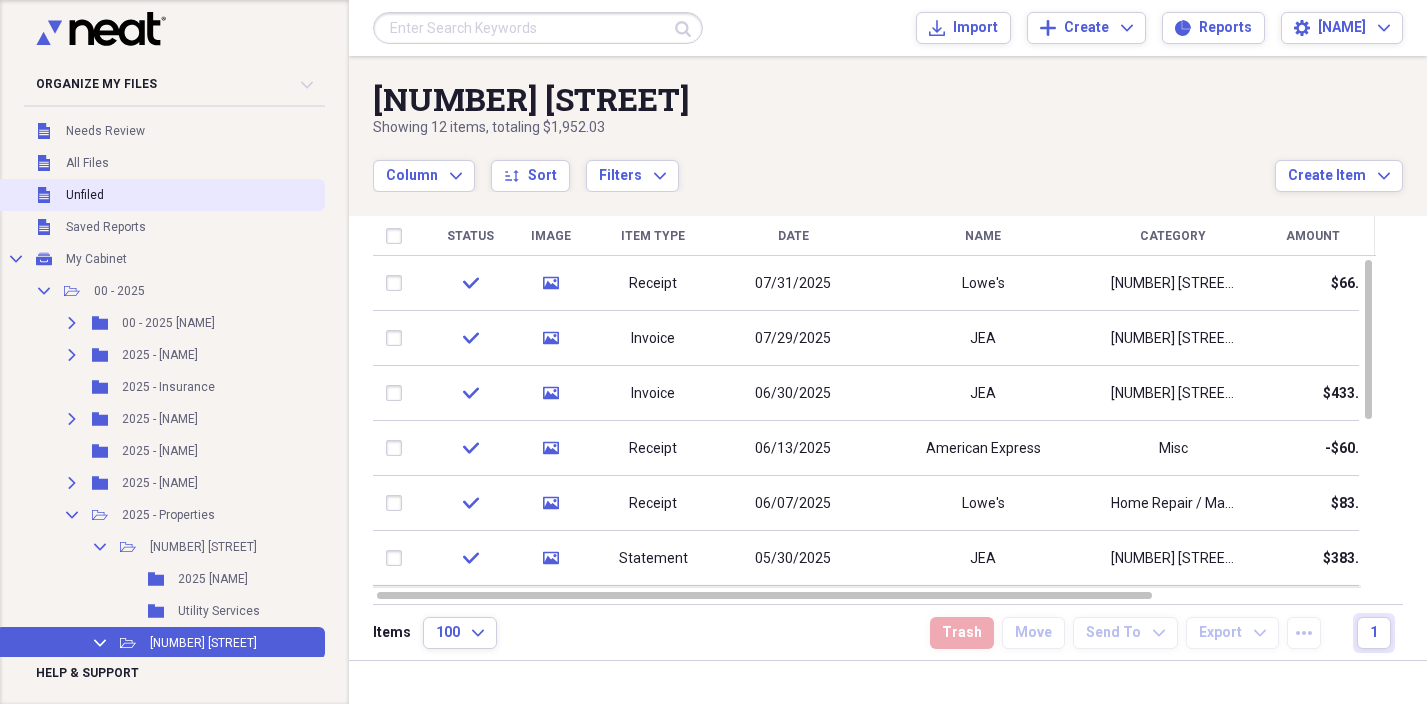 click on "Unfiled Unfiled" at bounding box center [160, 195] 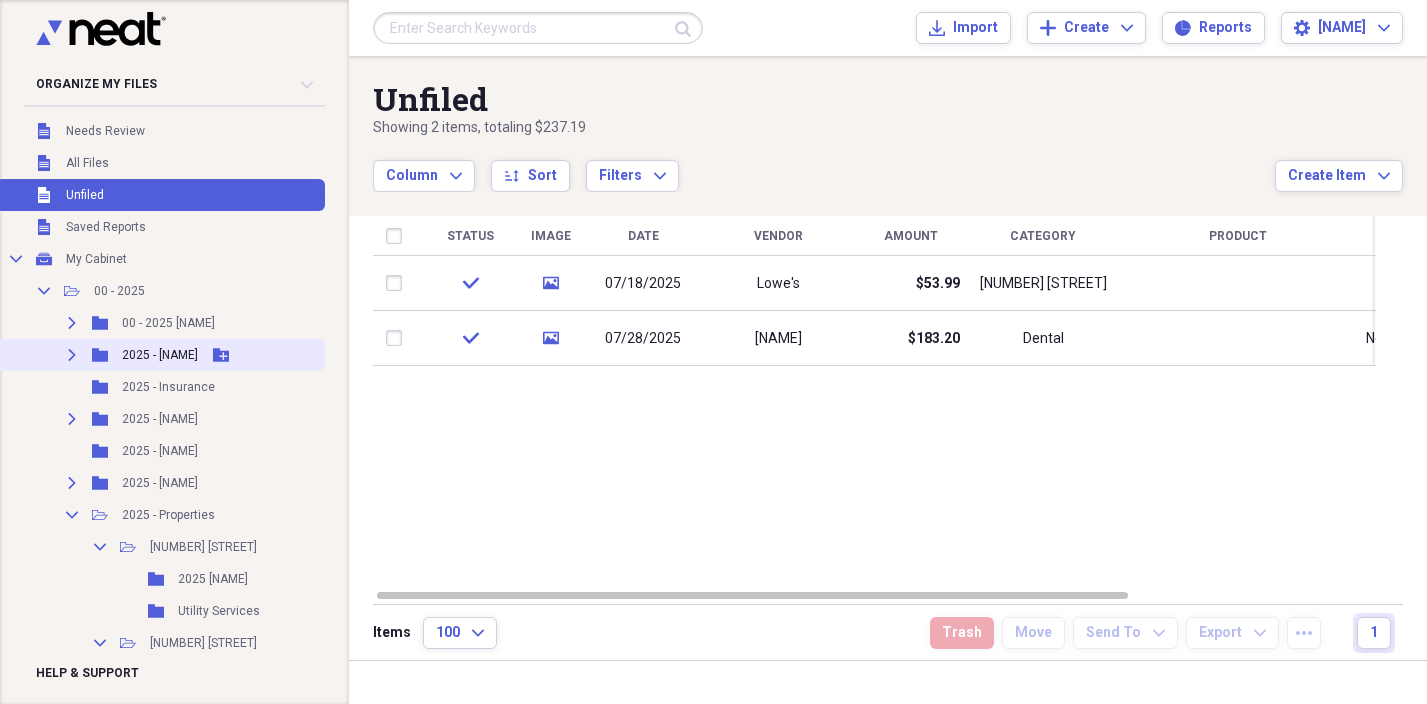 scroll, scrollTop: 0, scrollLeft: 0, axis: both 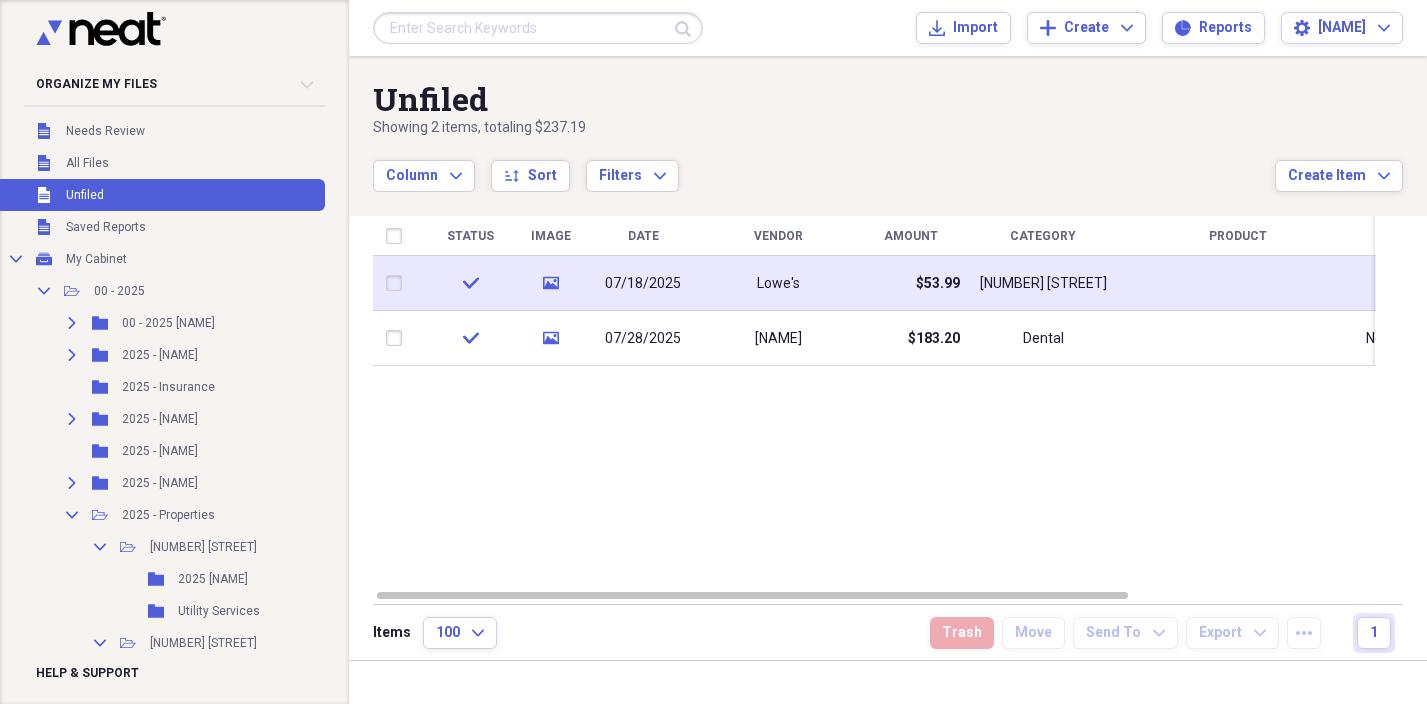click on "Lowe's" at bounding box center [778, 283] 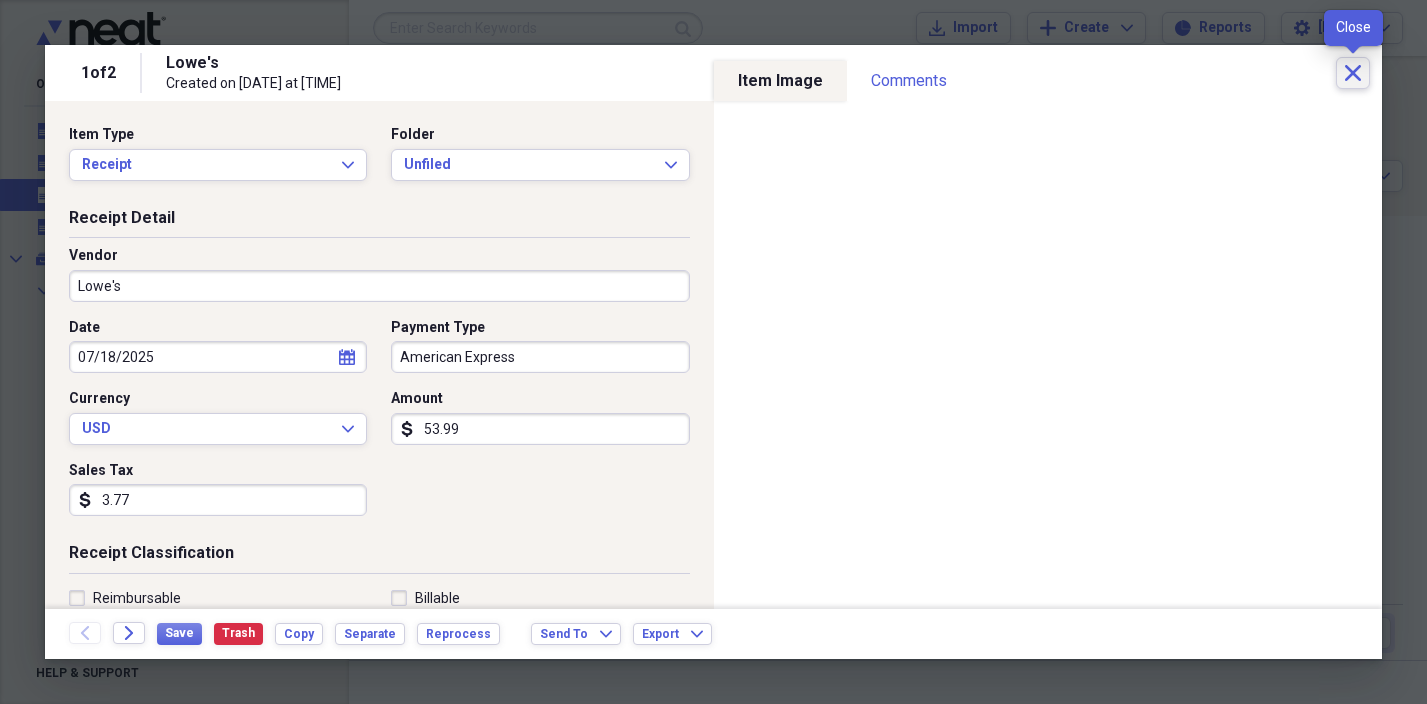 click on "Close" 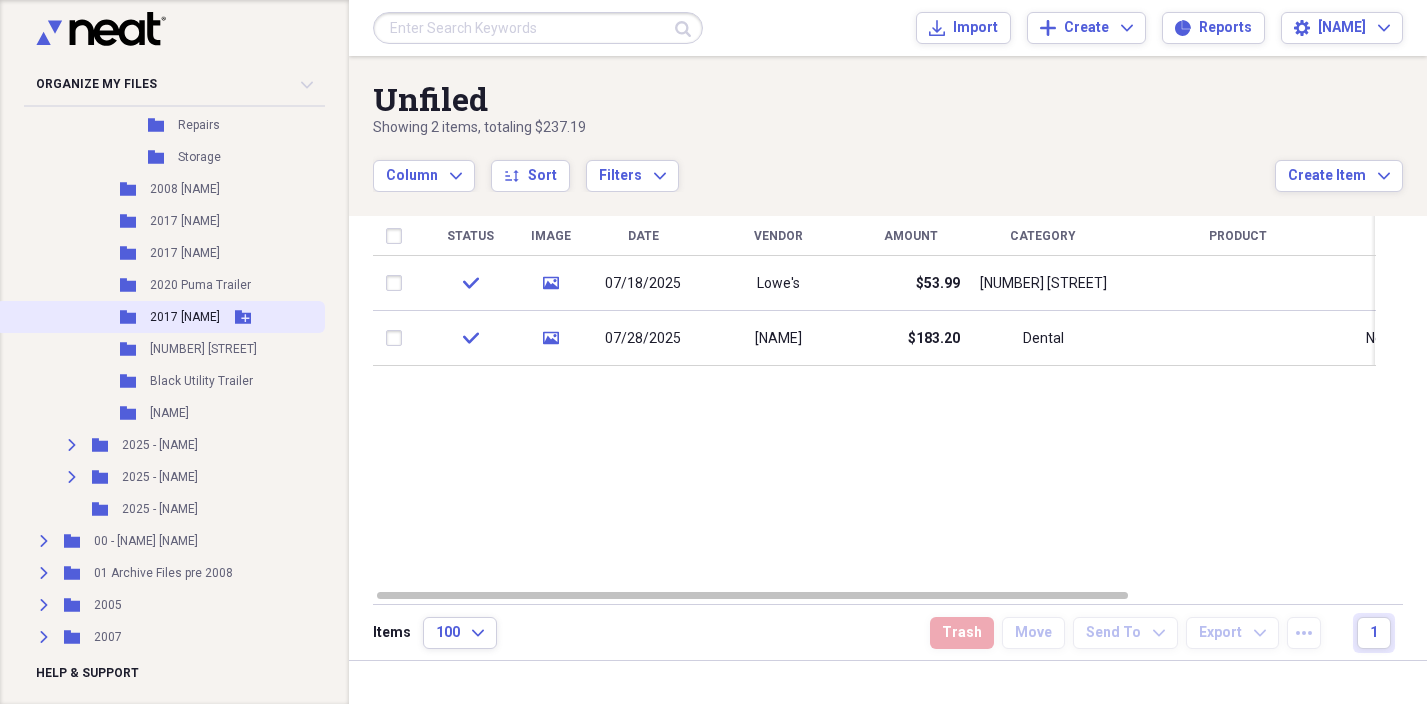 scroll, scrollTop: 716, scrollLeft: 0, axis: vertical 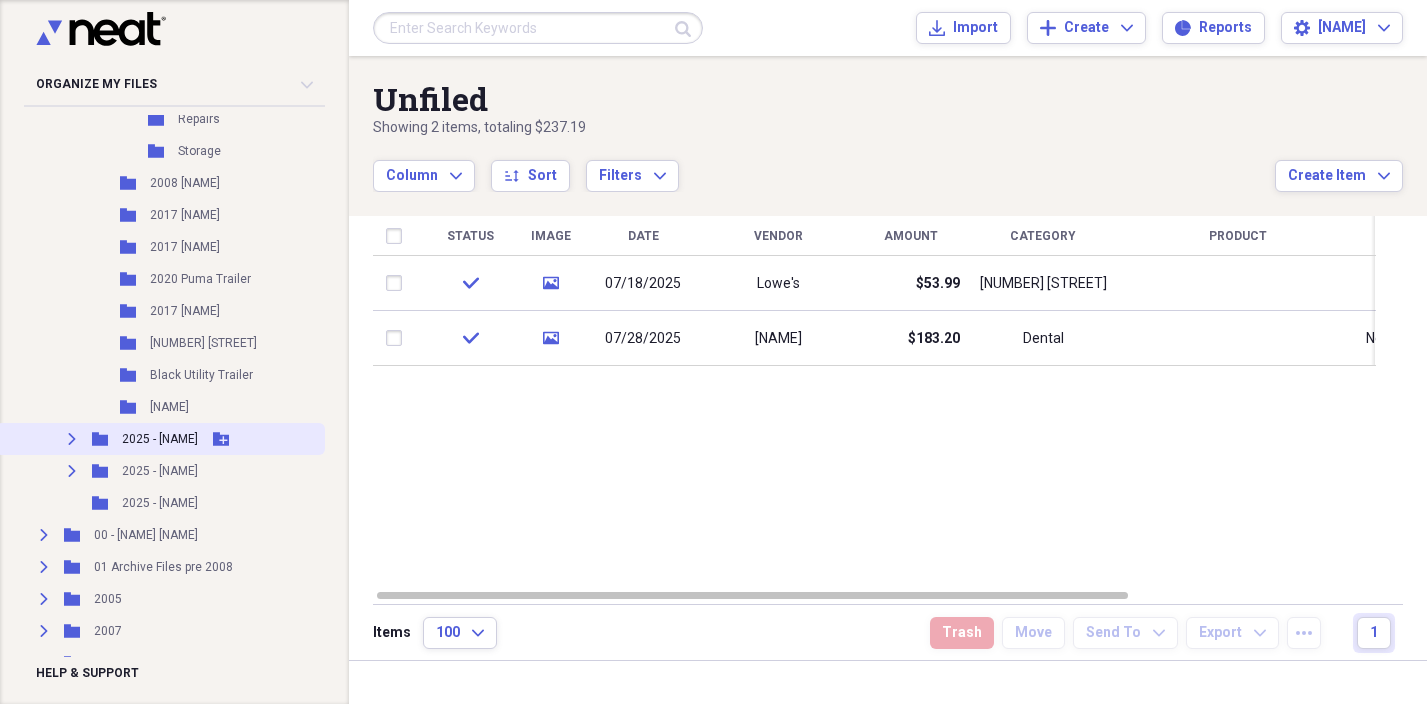 click on "Expand Folder 2025 - [NAME] Add Folder" at bounding box center [160, 439] 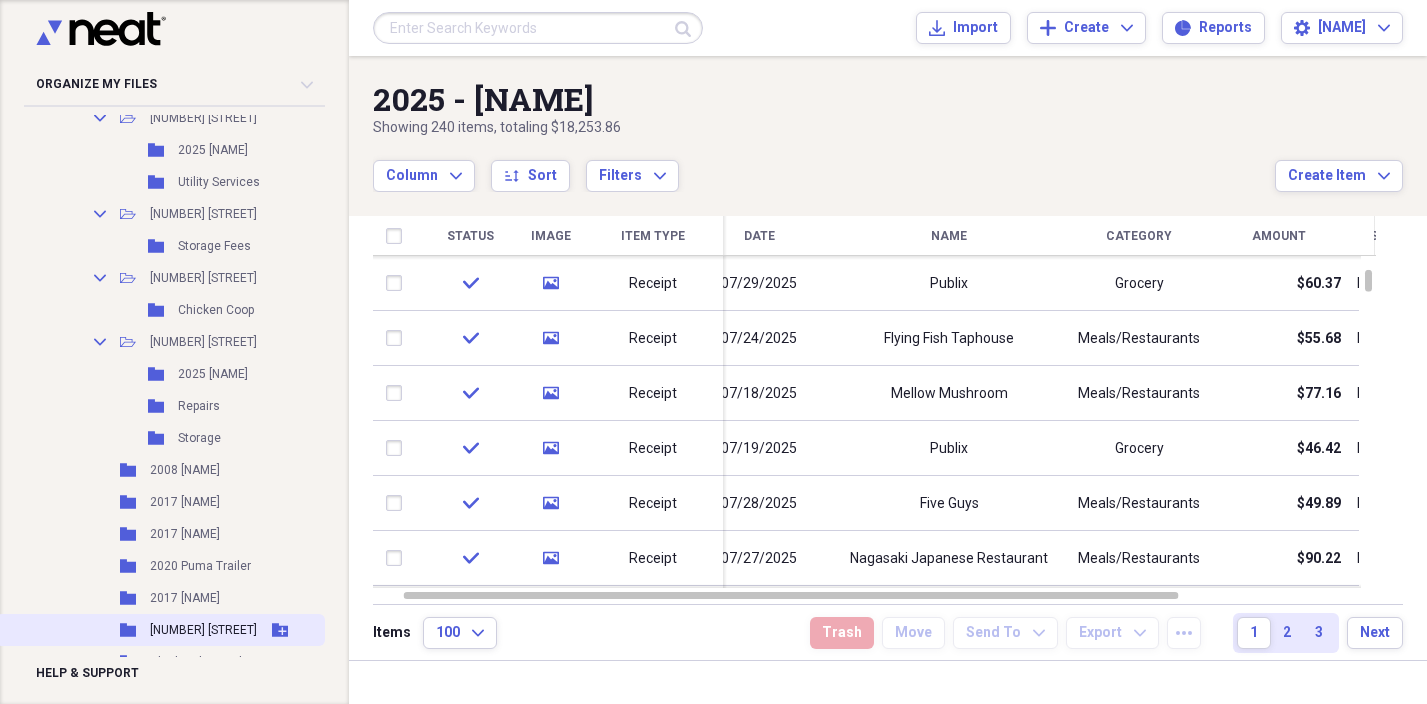 scroll, scrollTop: 399, scrollLeft: 0, axis: vertical 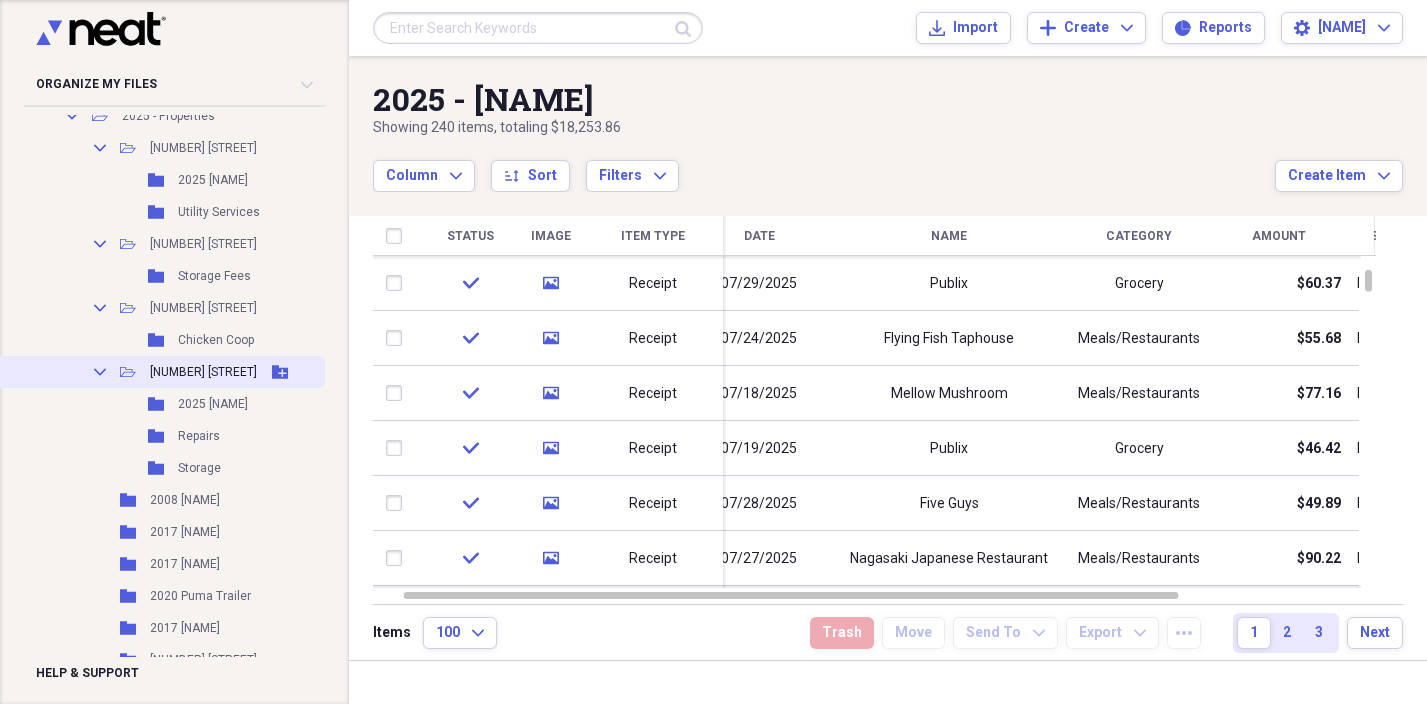 click on "[NUMBER] [STREET]" at bounding box center [203, 372] 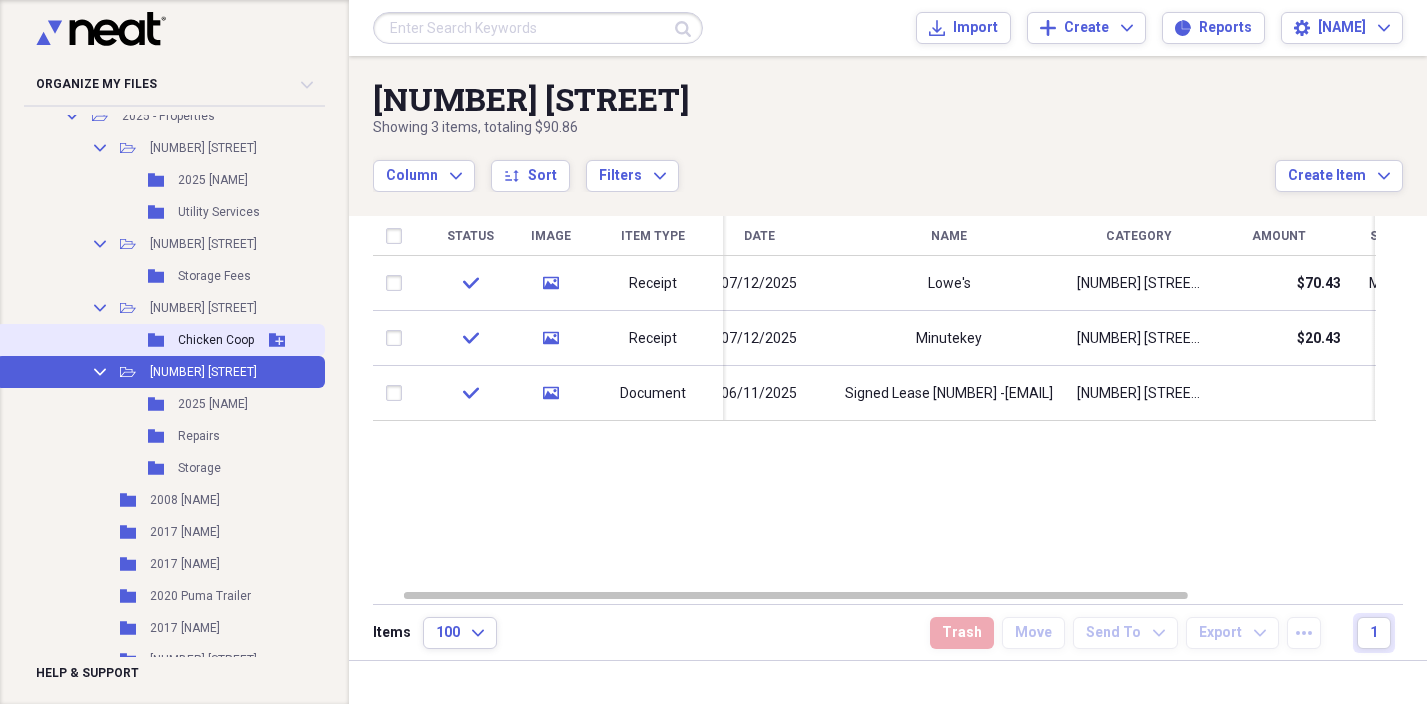 click on "Folder [NAME] Add Folder" at bounding box center [160, 340] 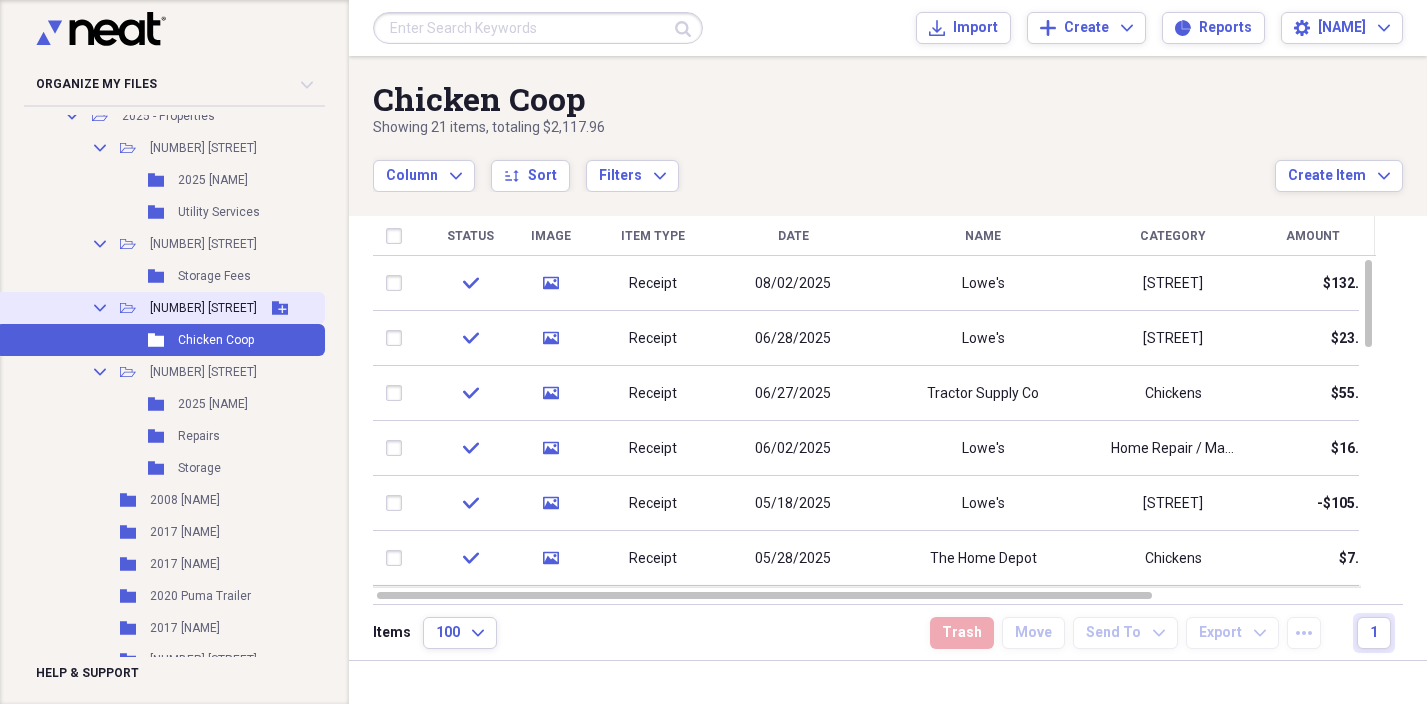 click on "[NUMBER] [STREET]" at bounding box center (203, 308) 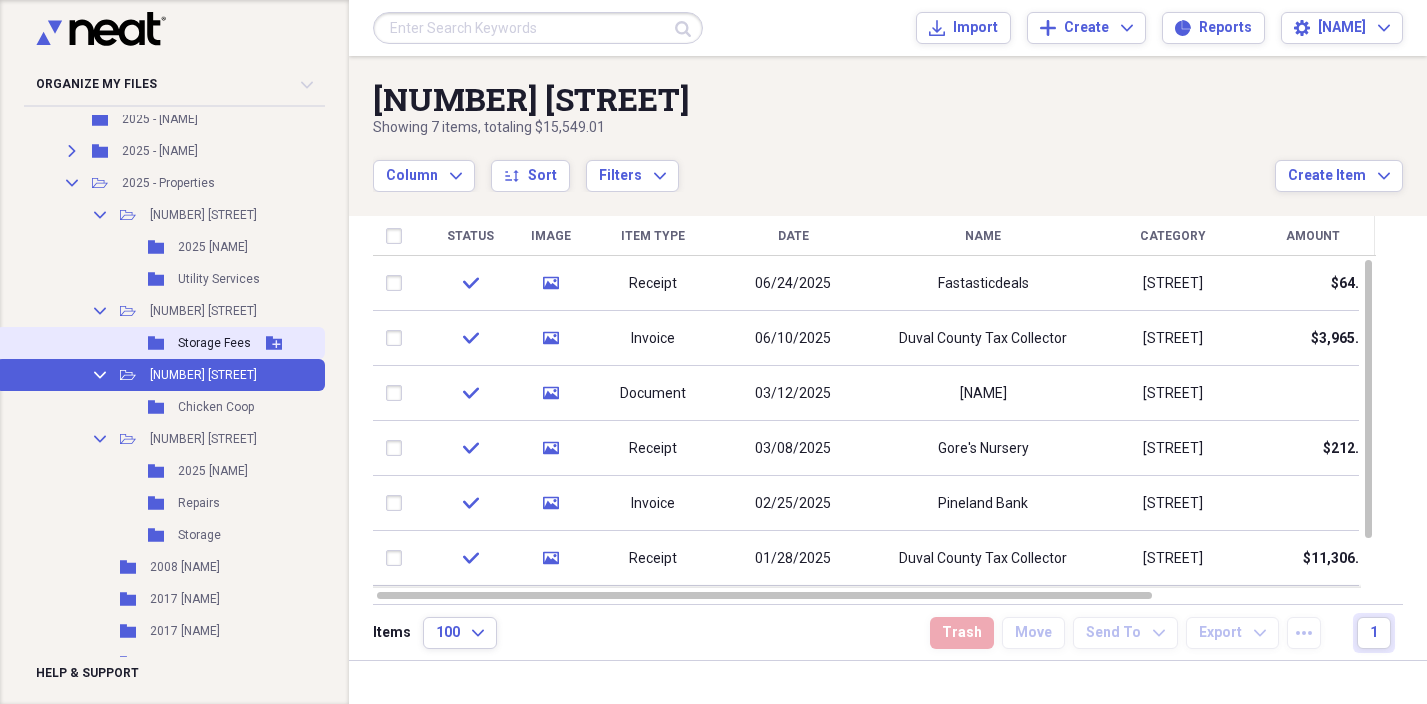 scroll, scrollTop: 296, scrollLeft: 0, axis: vertical 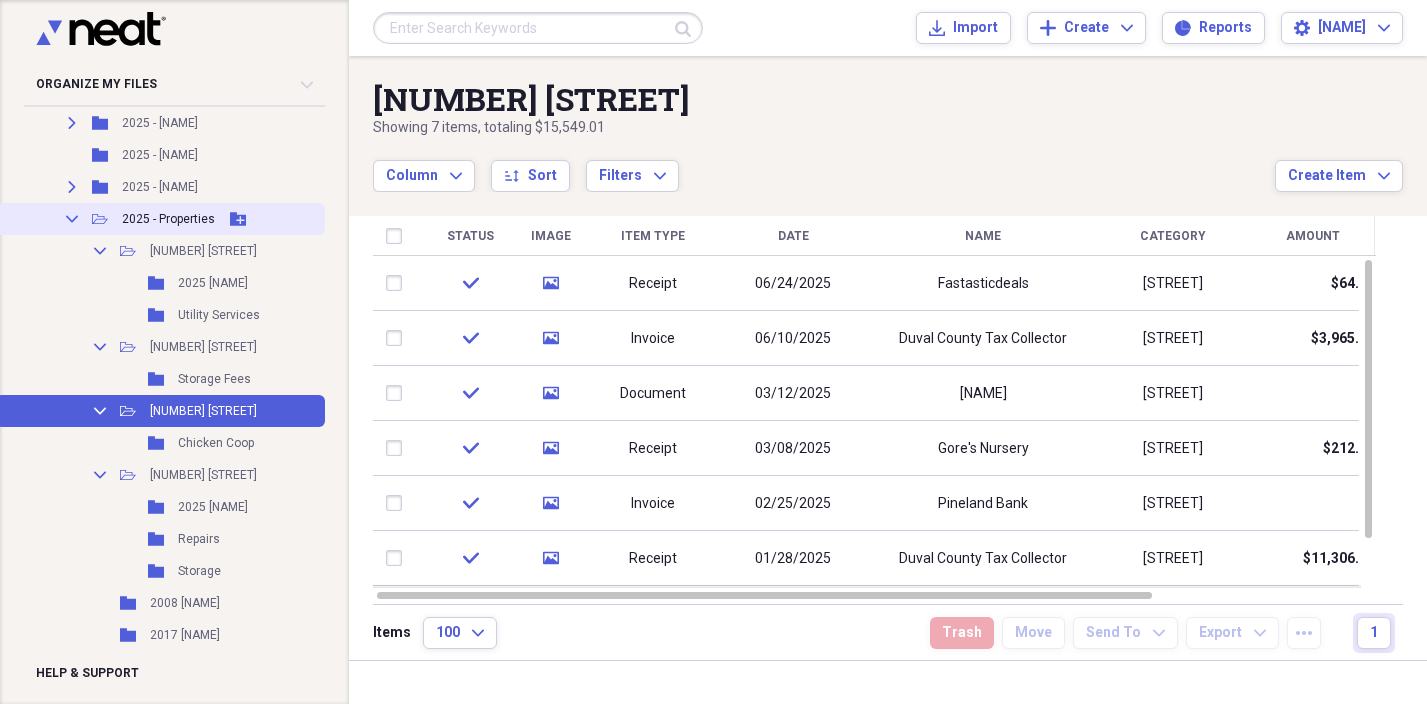 click on "2025 - Properties" at bounding box center [168, 219] 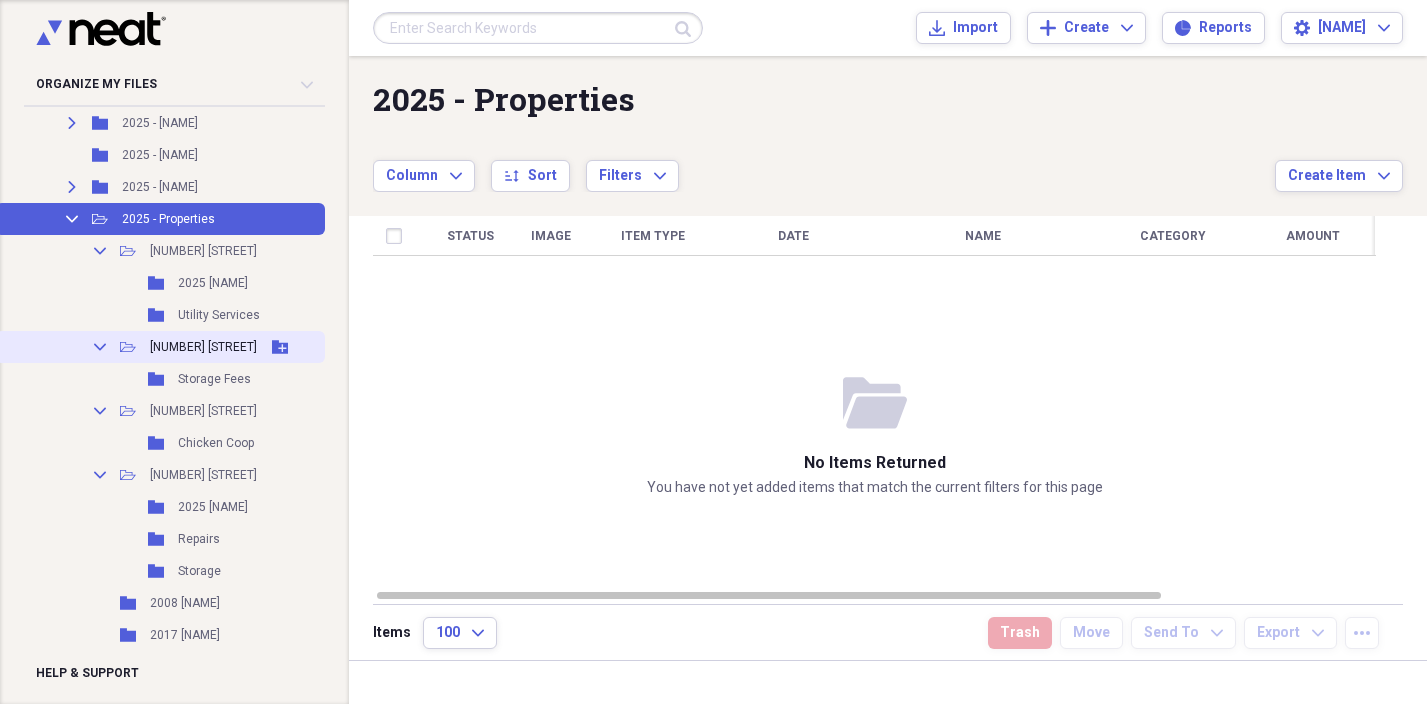 click on "[NUMBER] [STREET]" at bounding box center (203, 347) 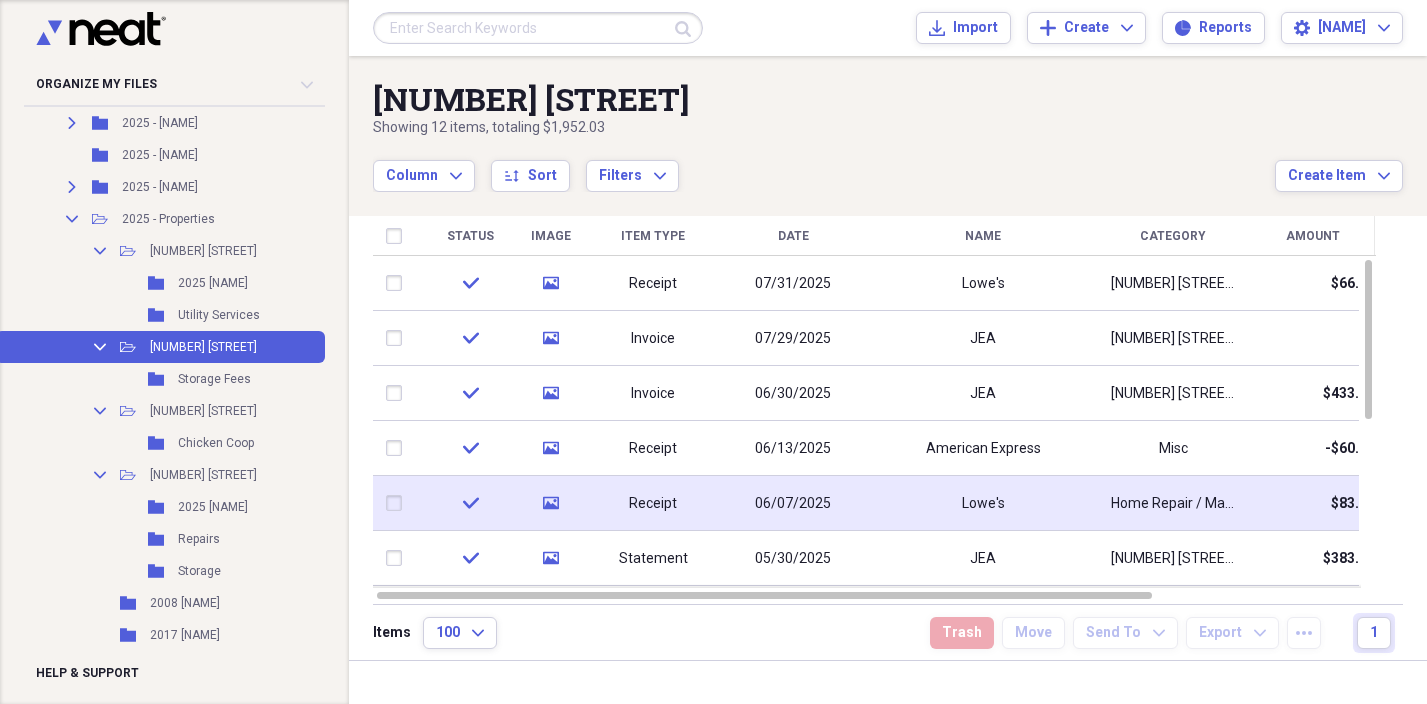 click on "Lowe's" at bounding box center (983, 503) 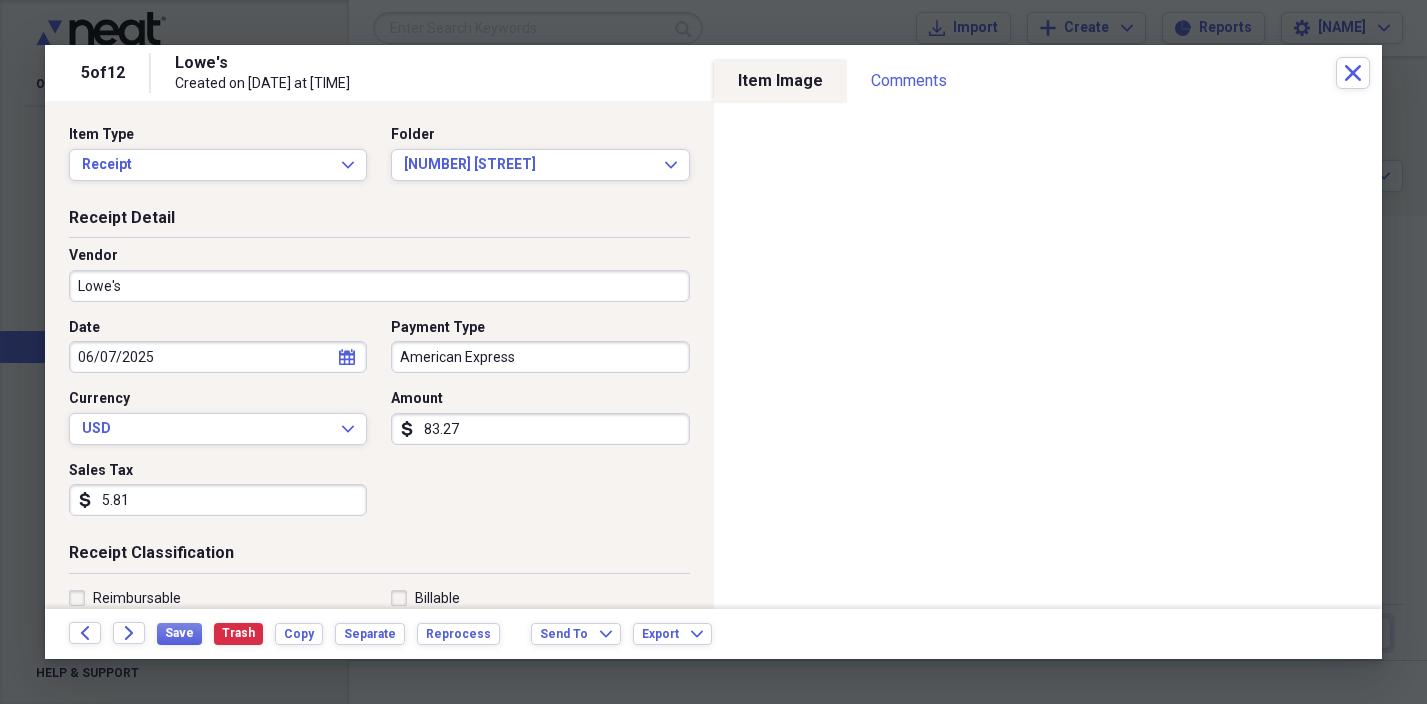 scroll, scrollTop: 0, scrollLeft: 0, axis: both 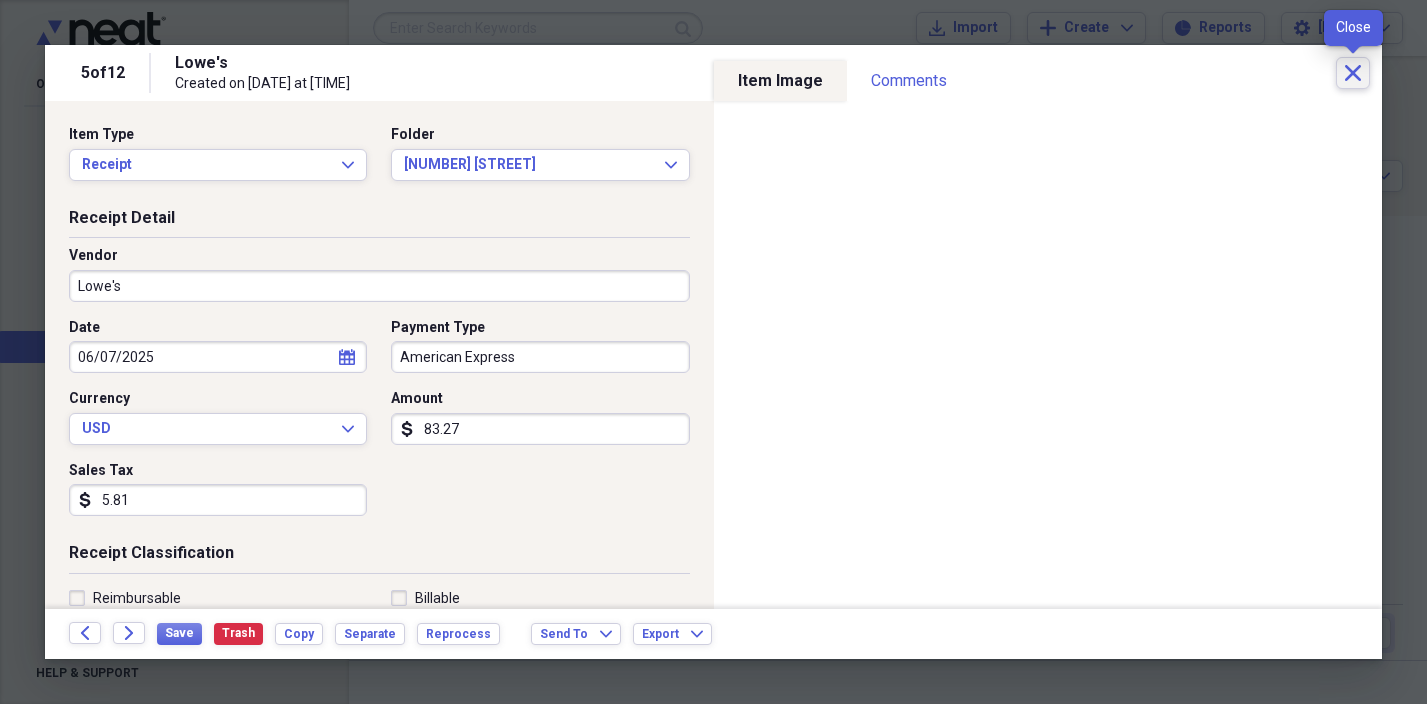 click 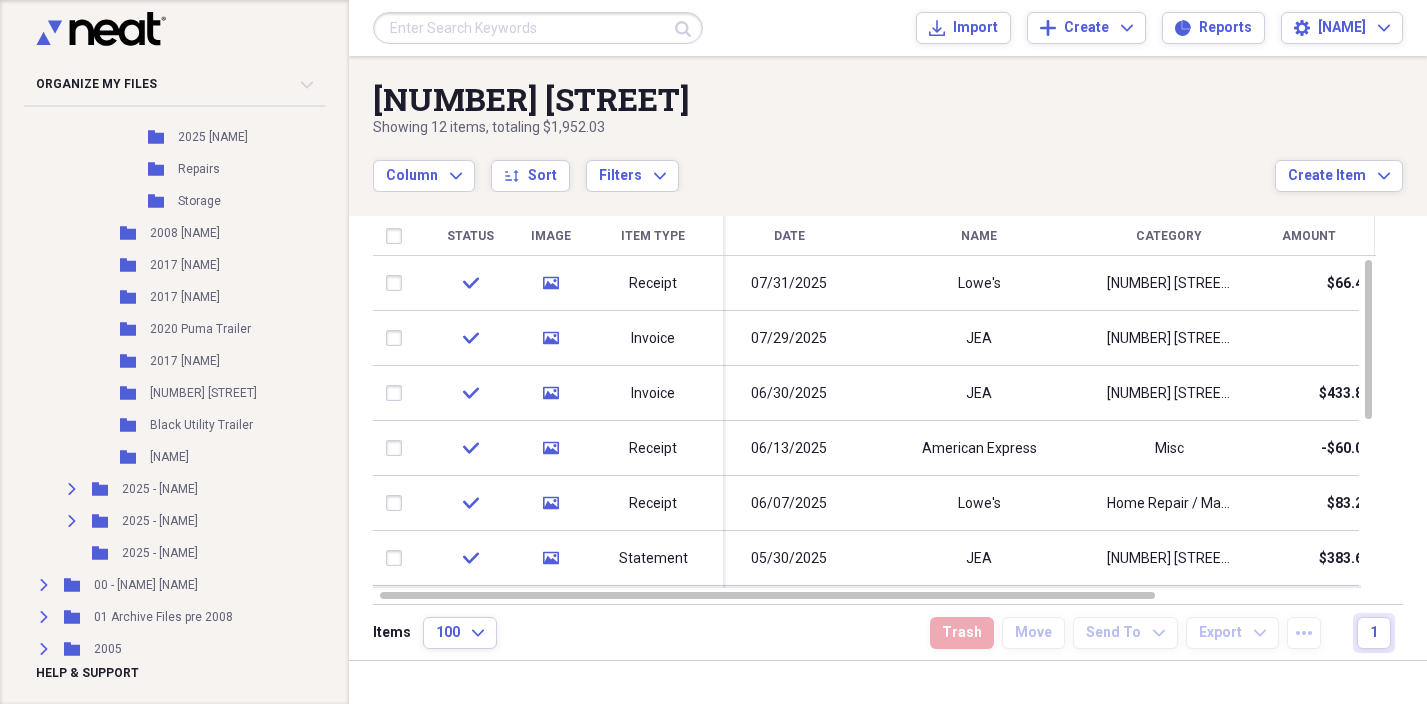 scroll, scrollTop: 725, scrollLeft: 0, axis: vertical 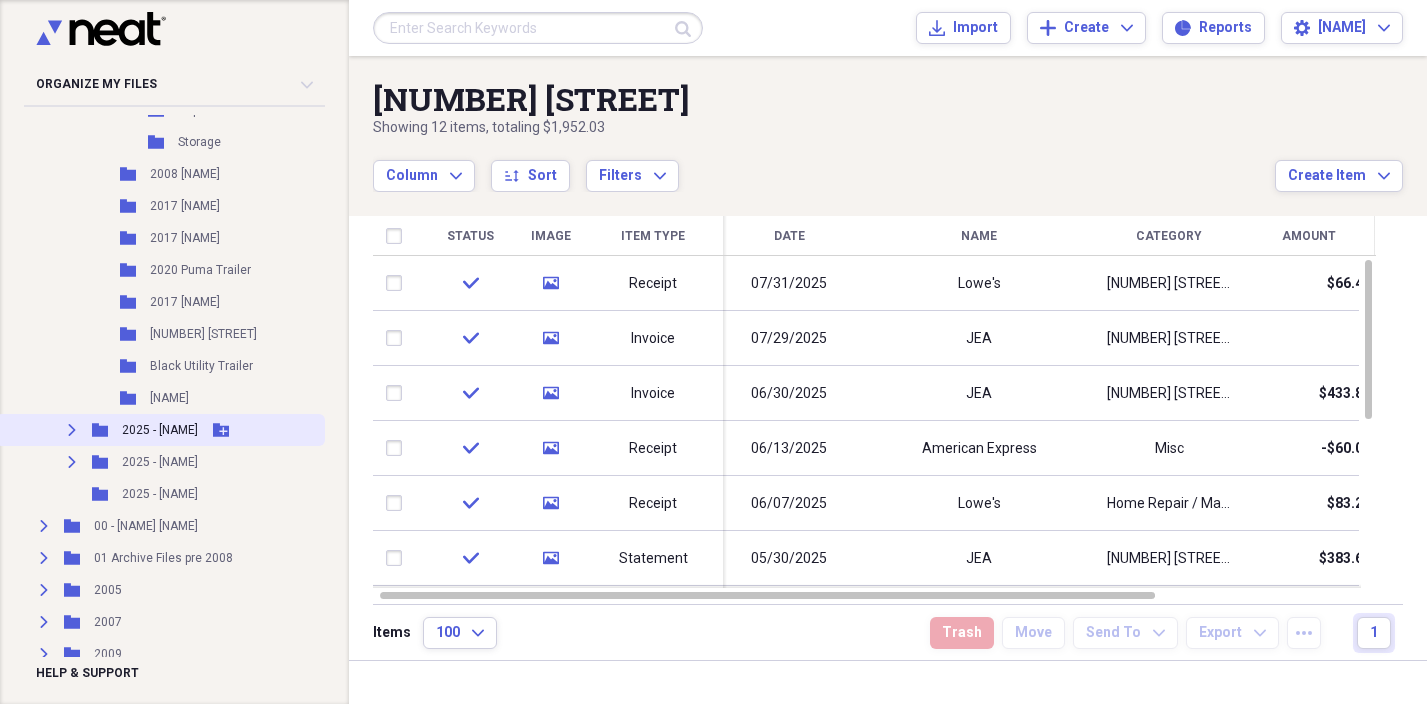 click on "Expand Folder 2025 - [NAME] Add Folder" at bounding box center [160, 430] 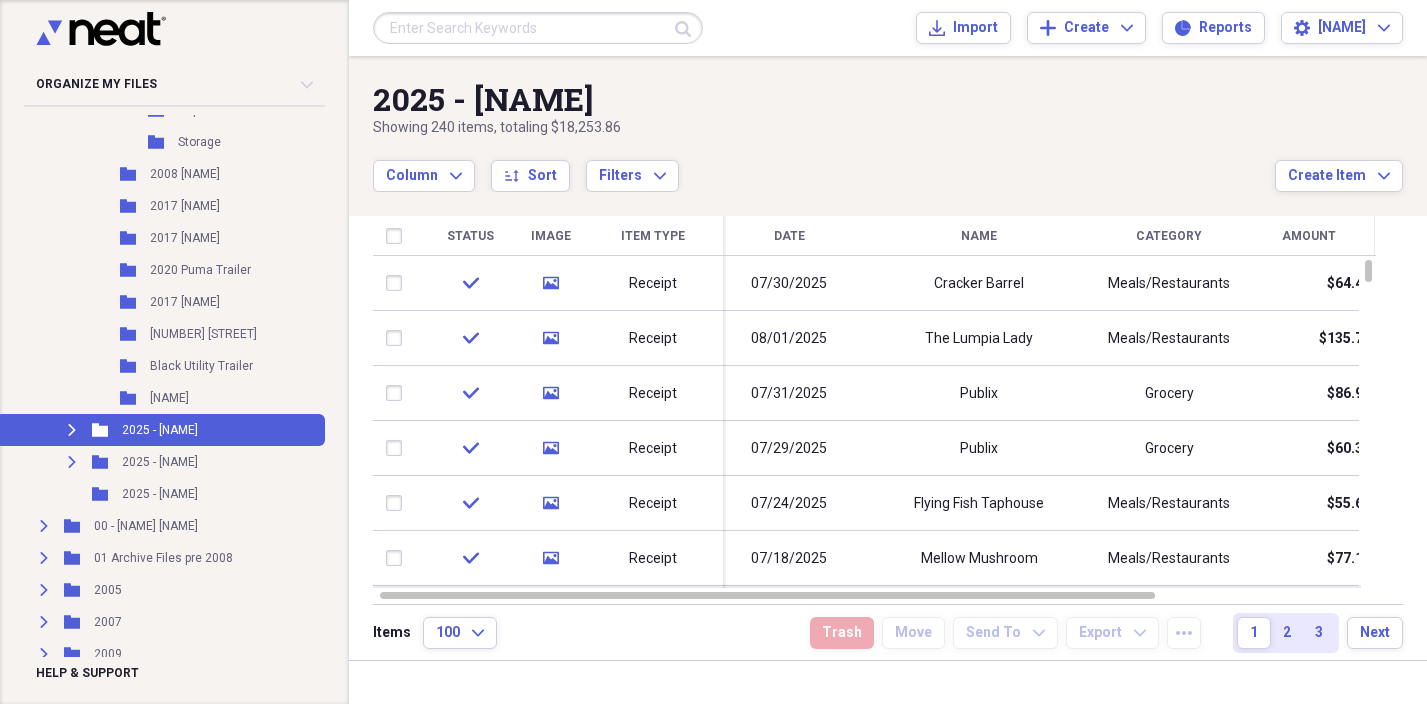 click on "media" at bounding box center (550, 393) 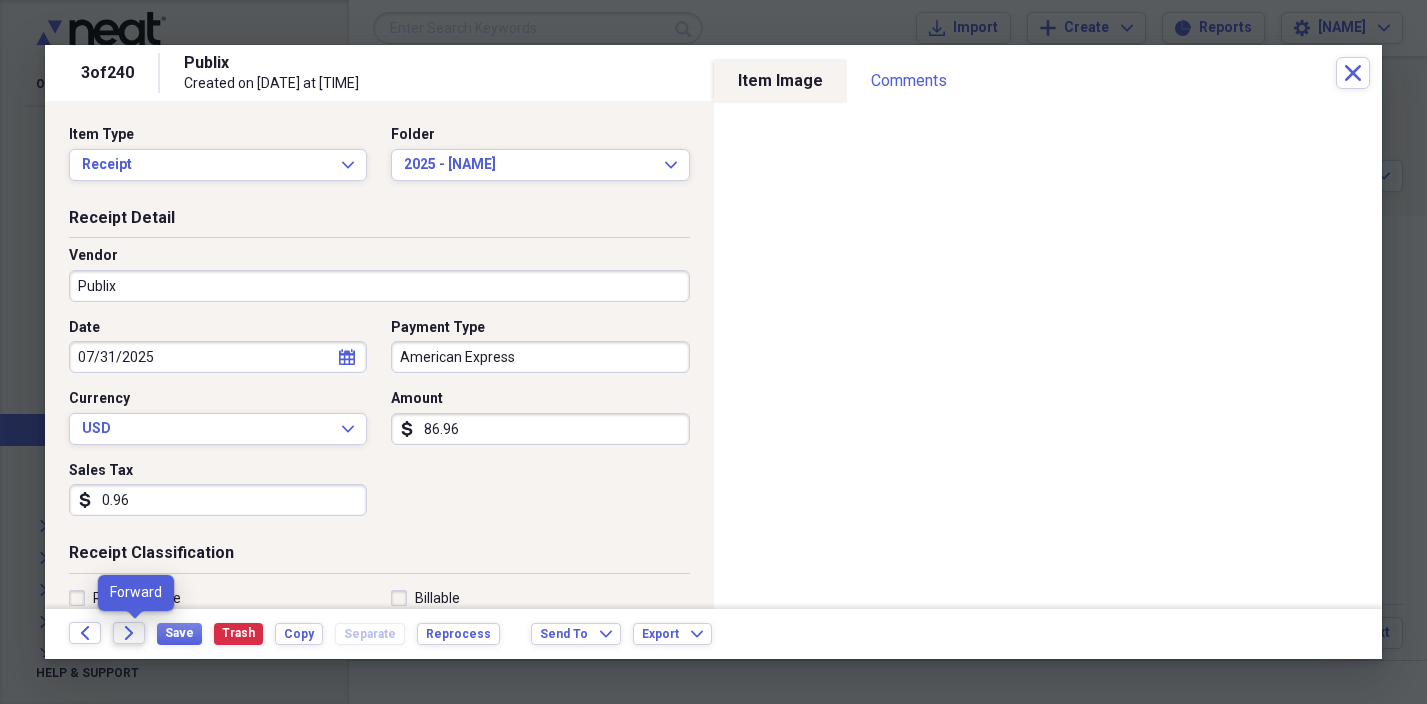 click on "Forward" 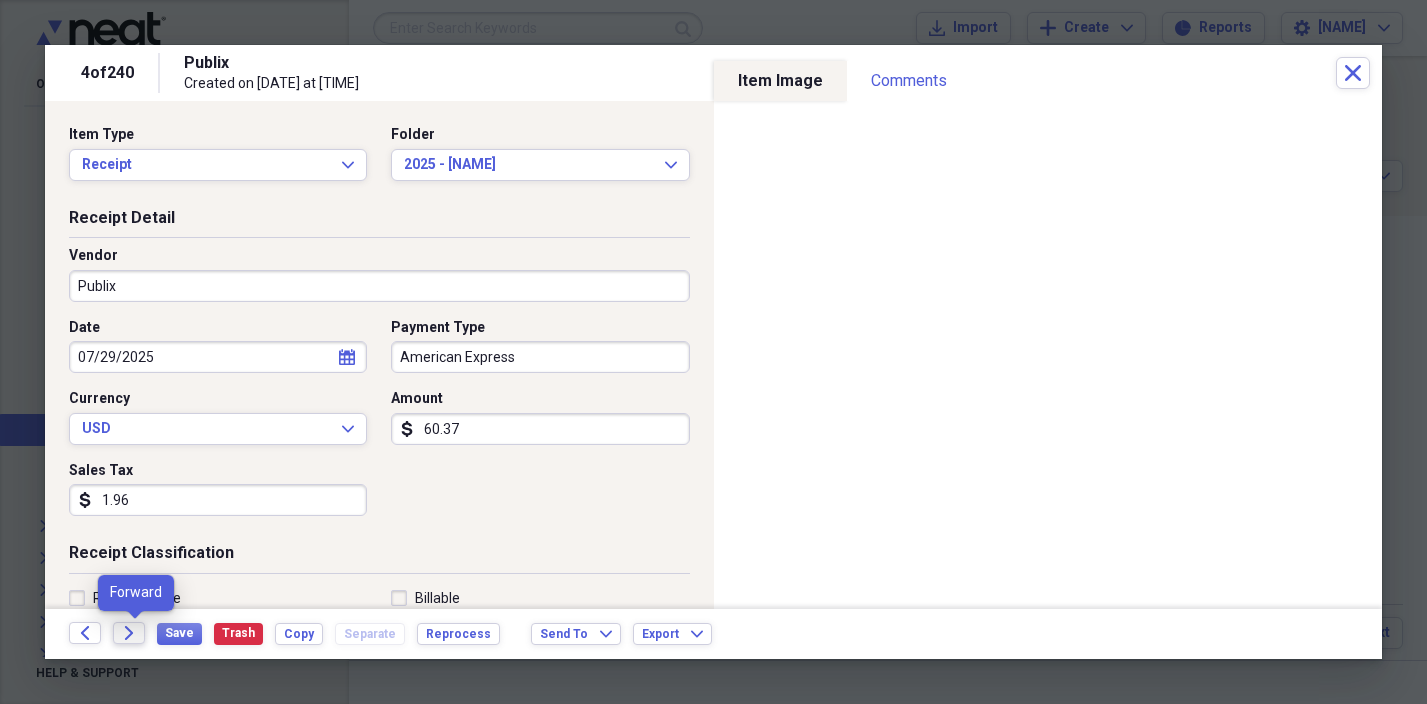 click on "Forward" 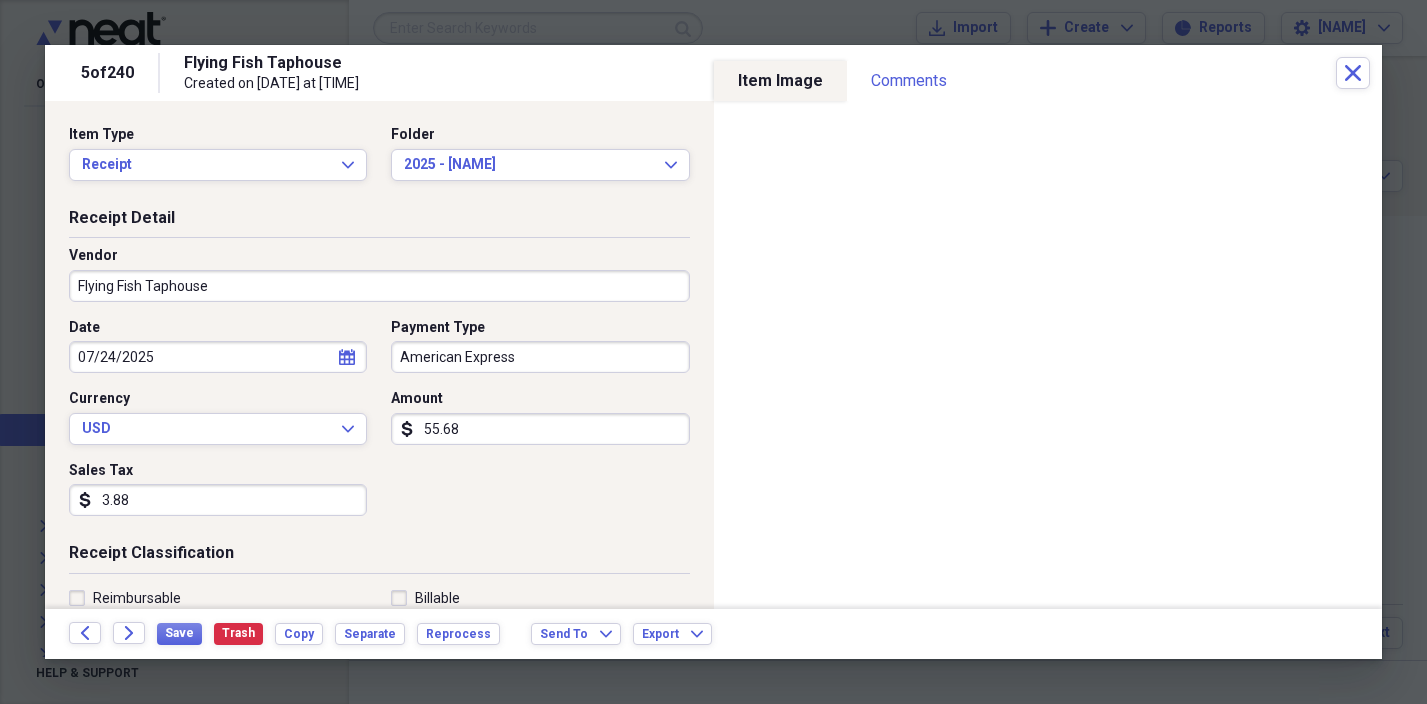 click on "Forward" 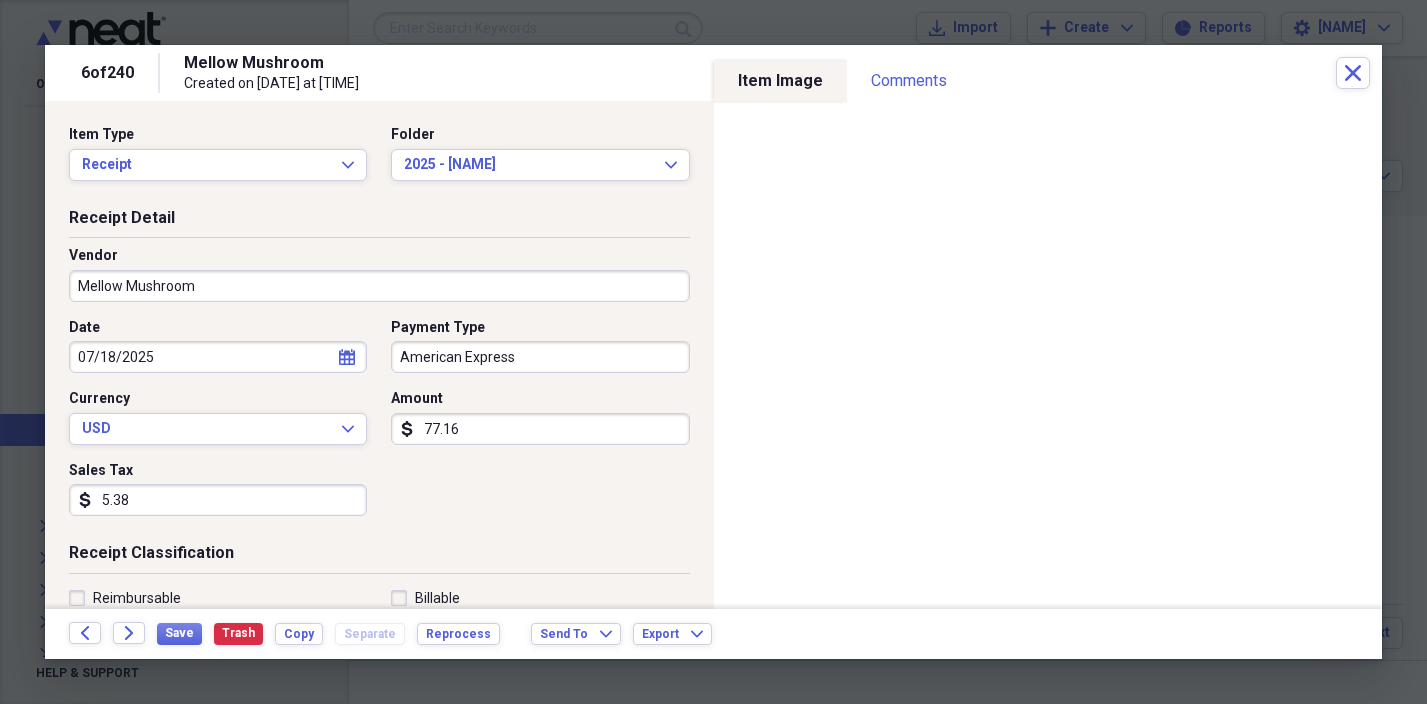 click on "Forward" 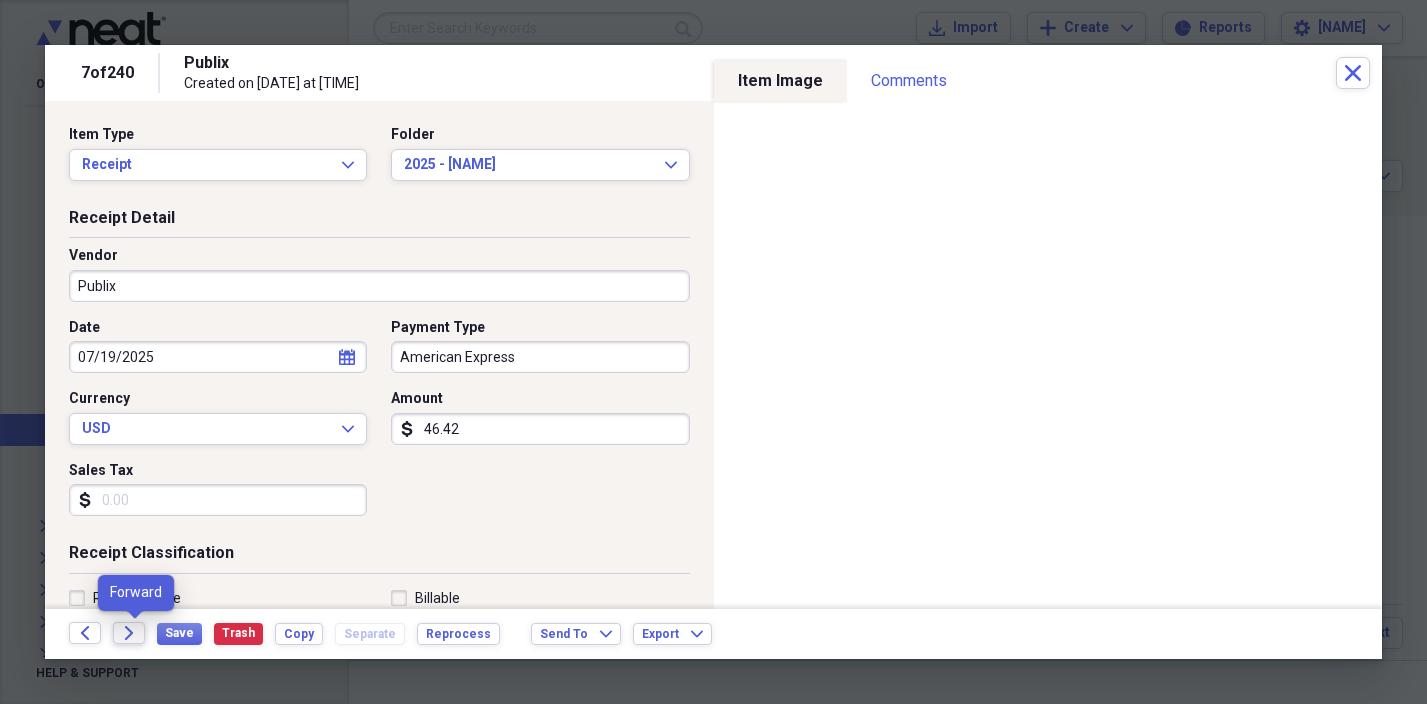 click on "Forward" 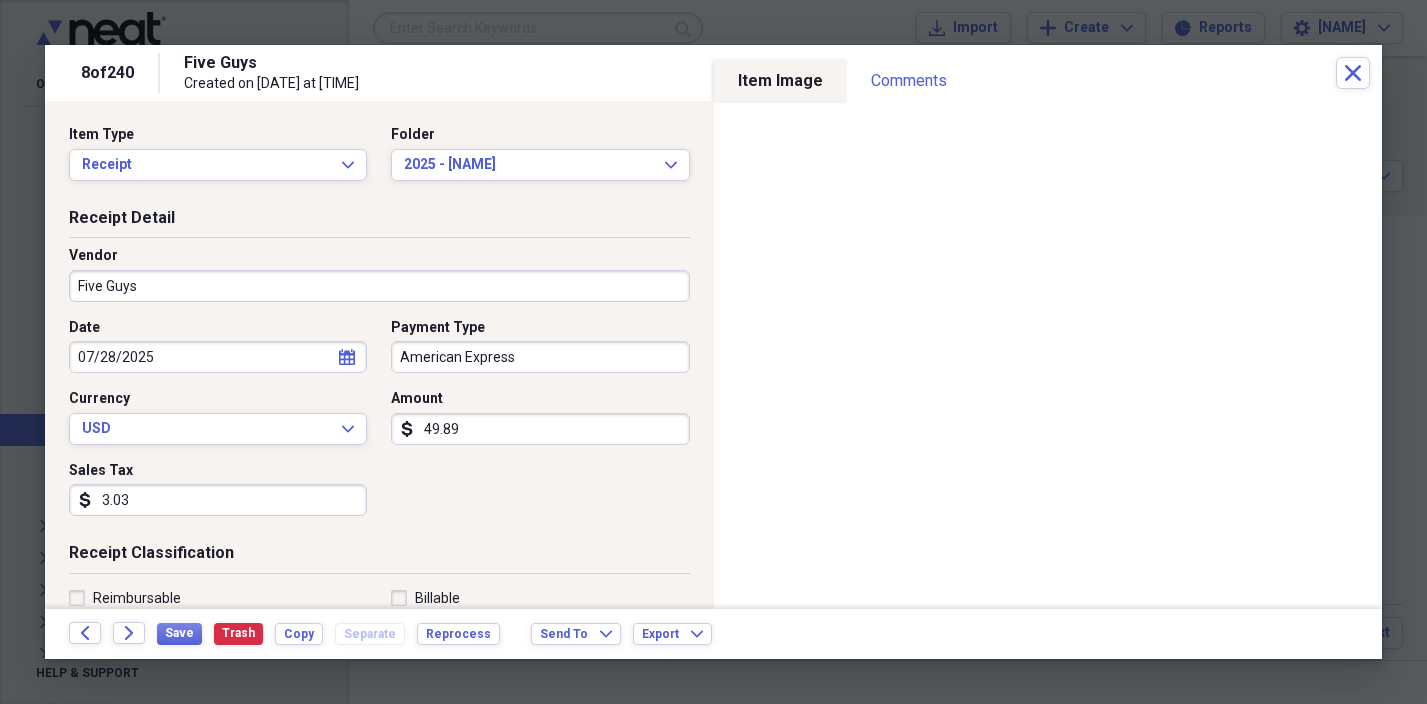 click on "Forward" 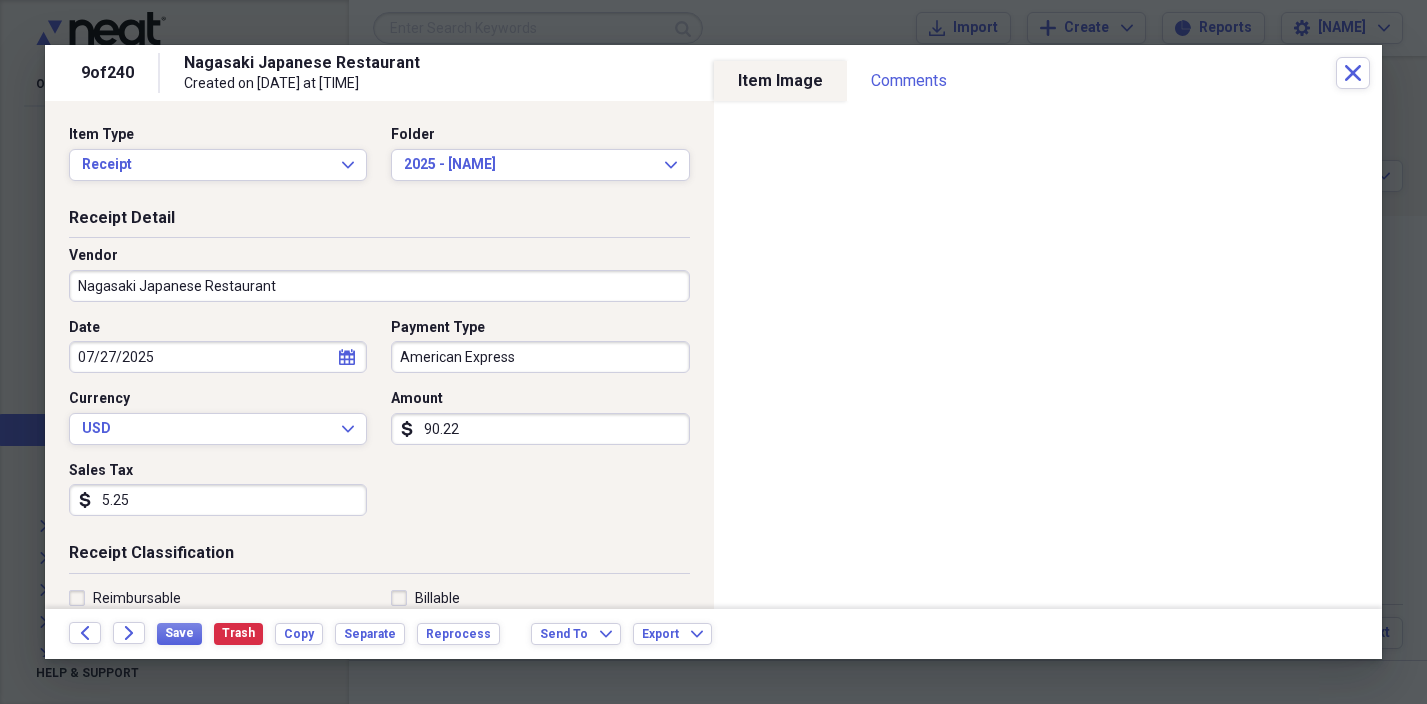 click on "Forward" 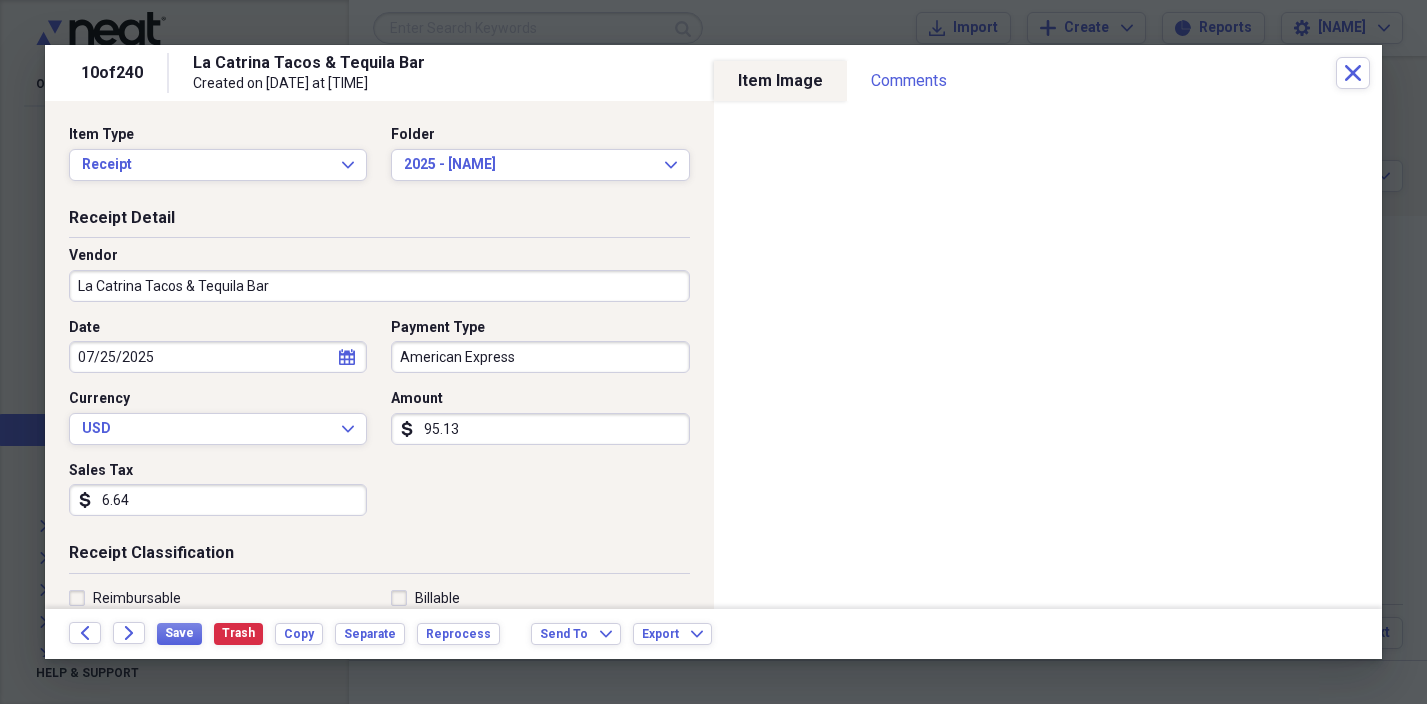 click on "Forward" 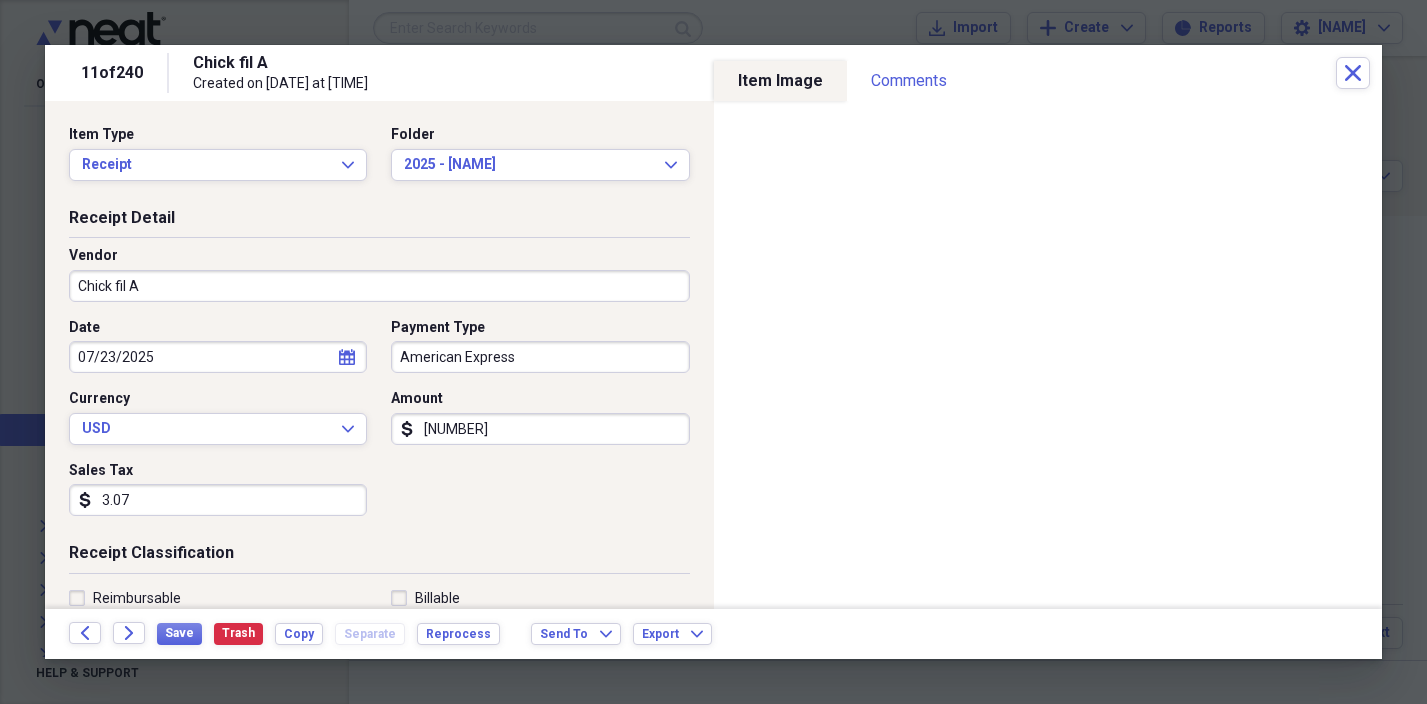 click on "Forward" 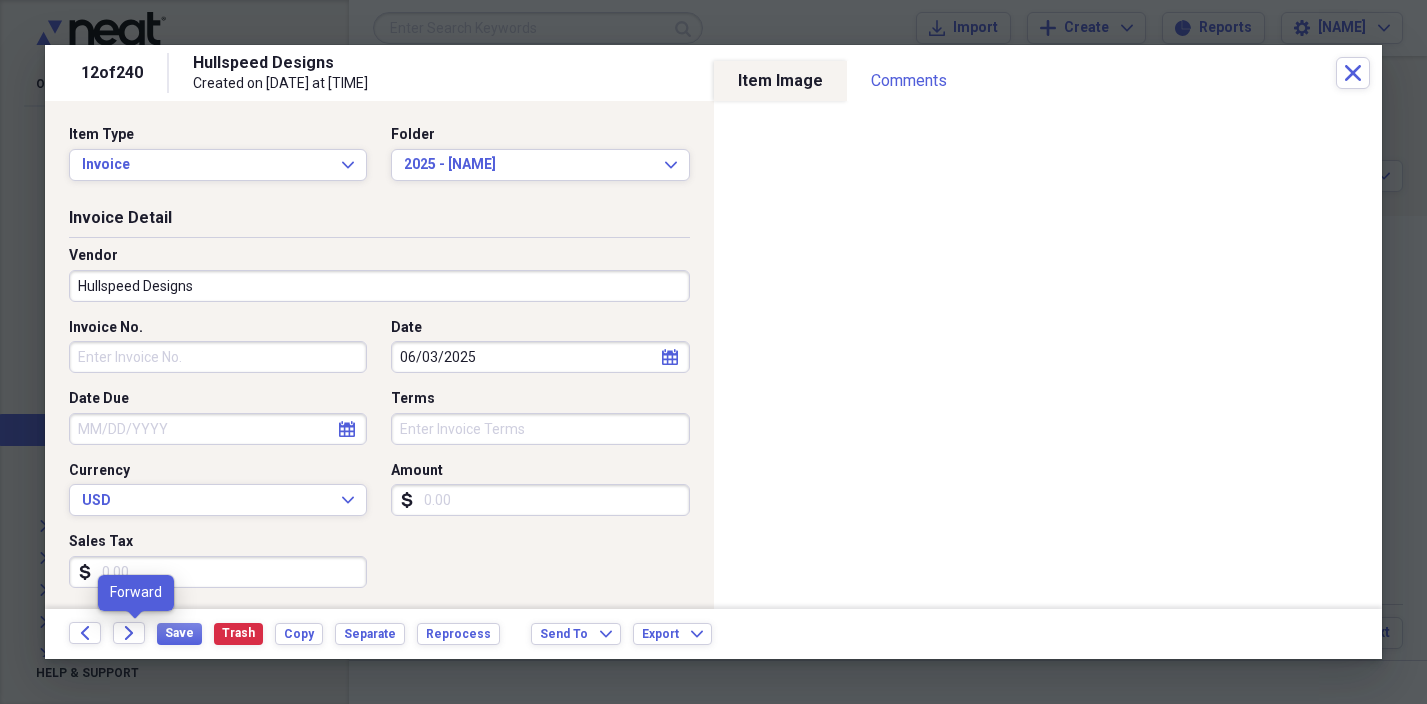 click on "Forward" 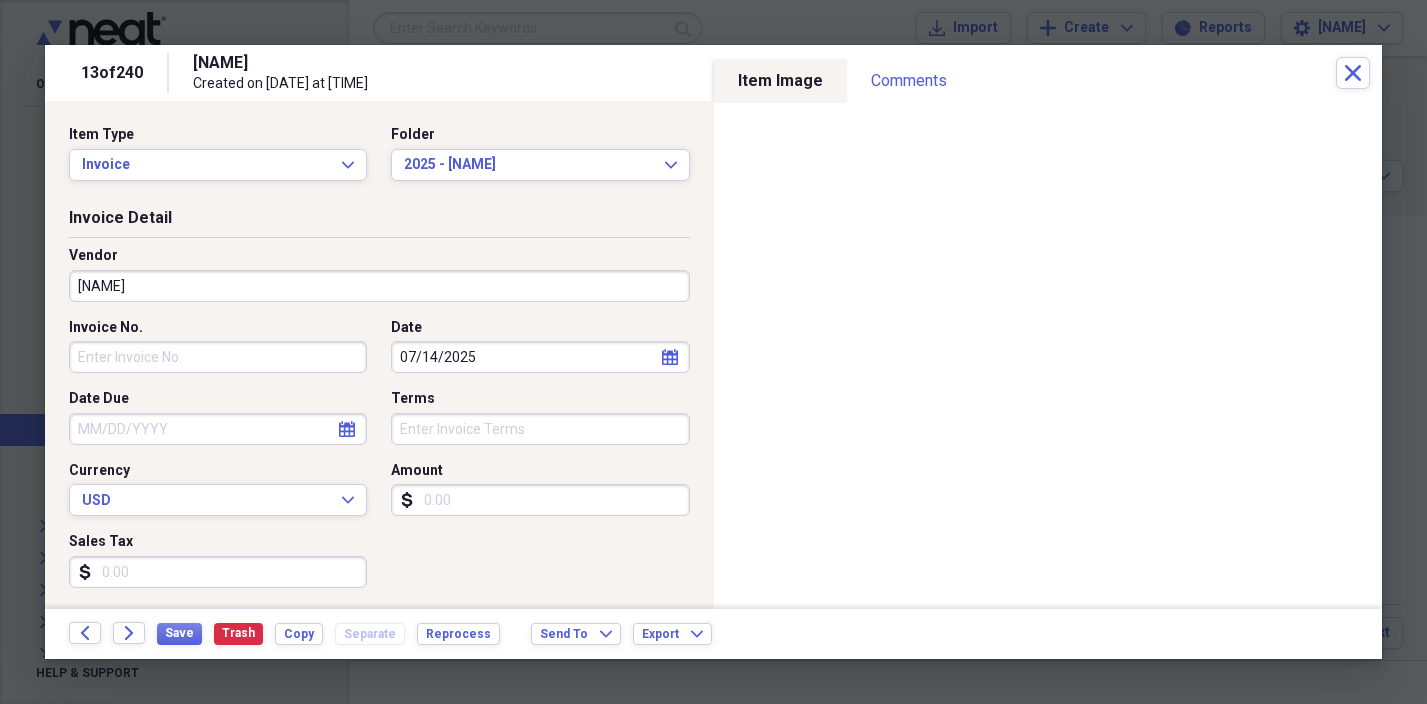 click on "Forward" 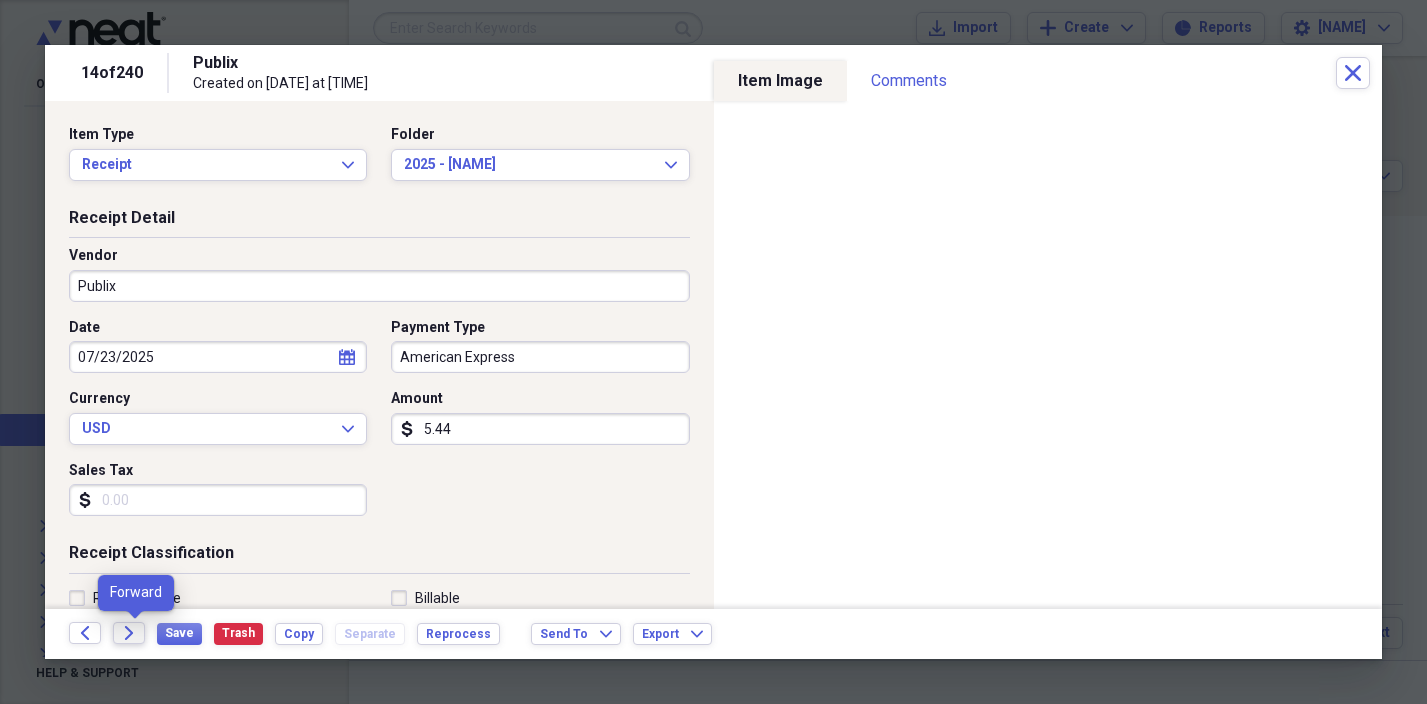 click on "Forward" 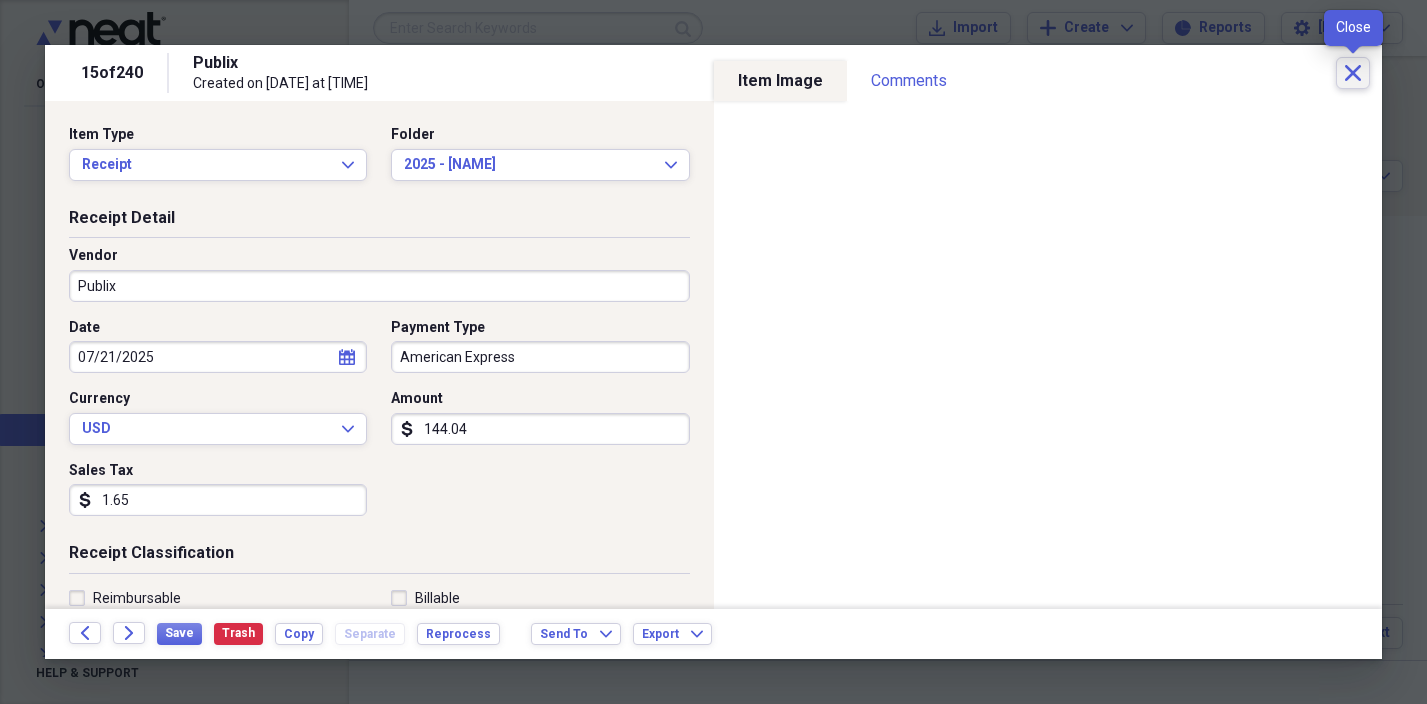 click on "Close" at bounding box center [1353, 73] 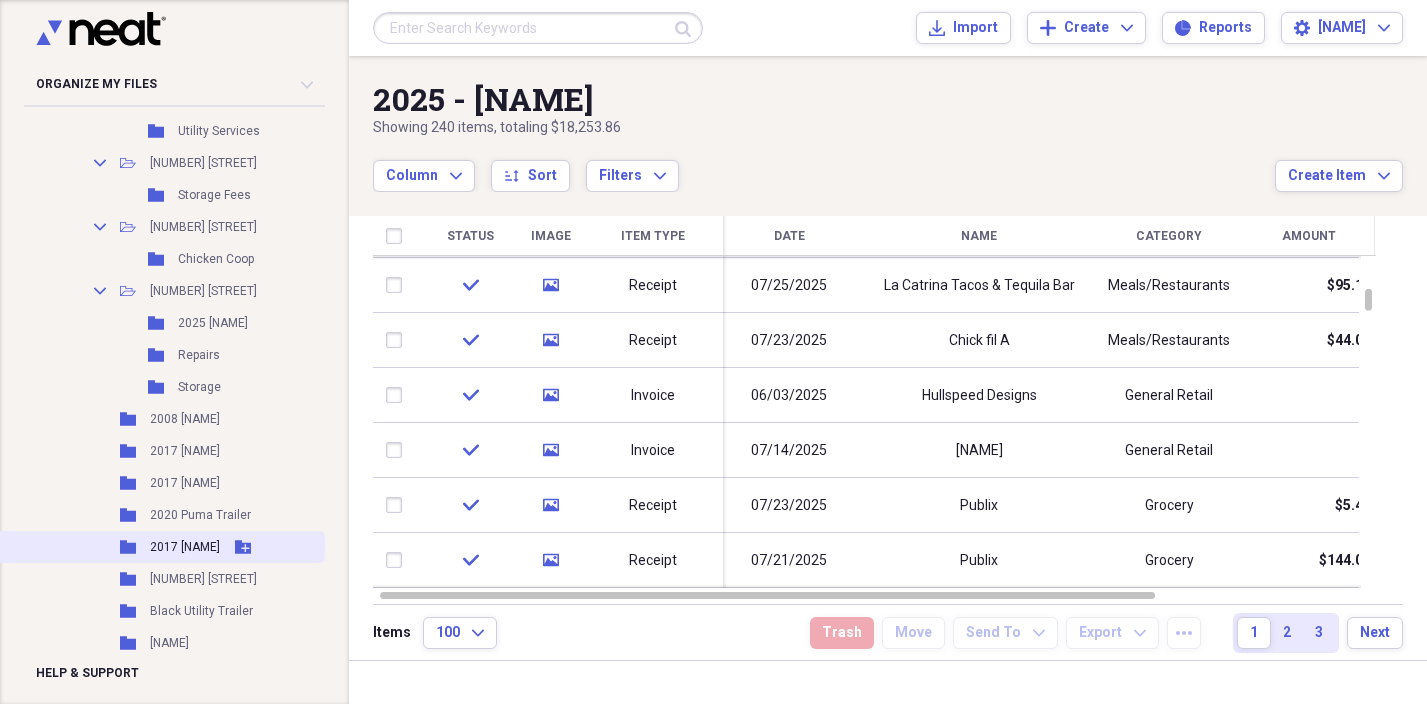 scroll, scrollTop: 472, scrollLeft: 0, axis: vertical 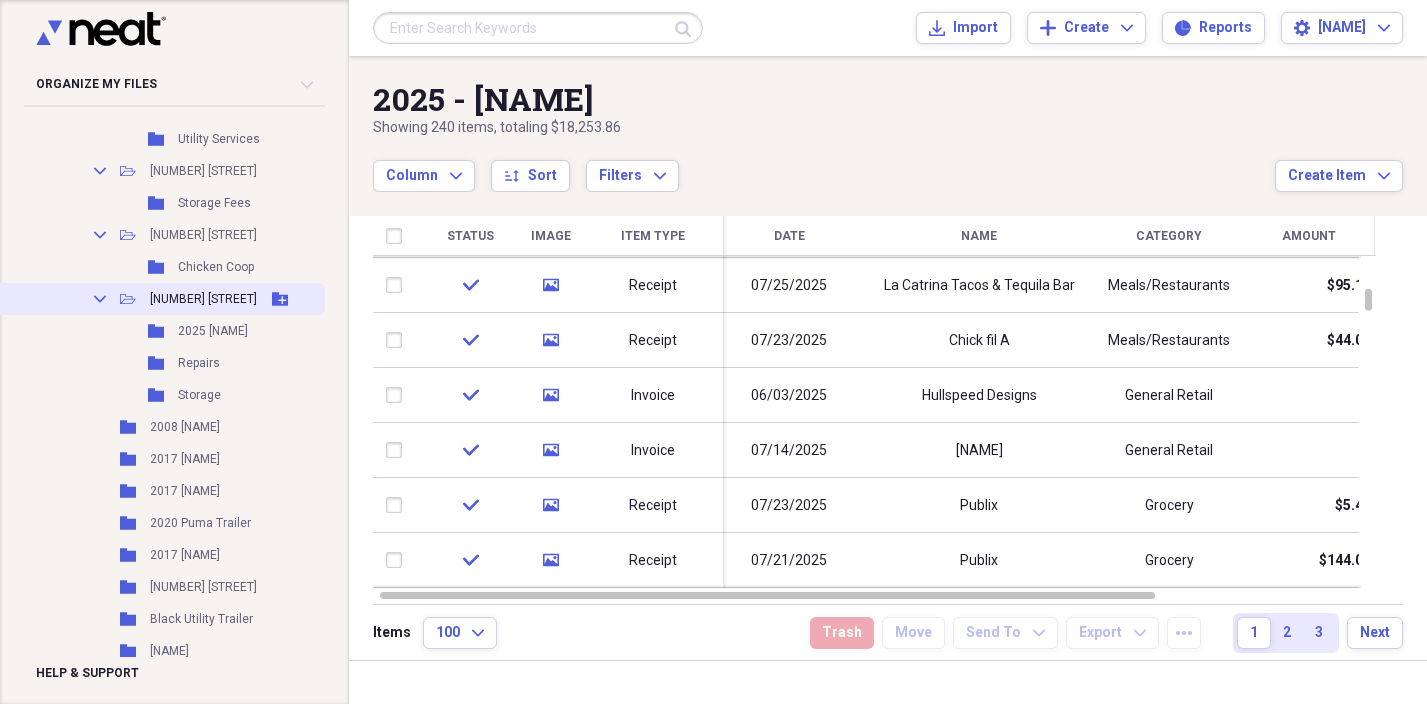 click on "[NUMBER] [STREET]" at bounding box center [203, 299] 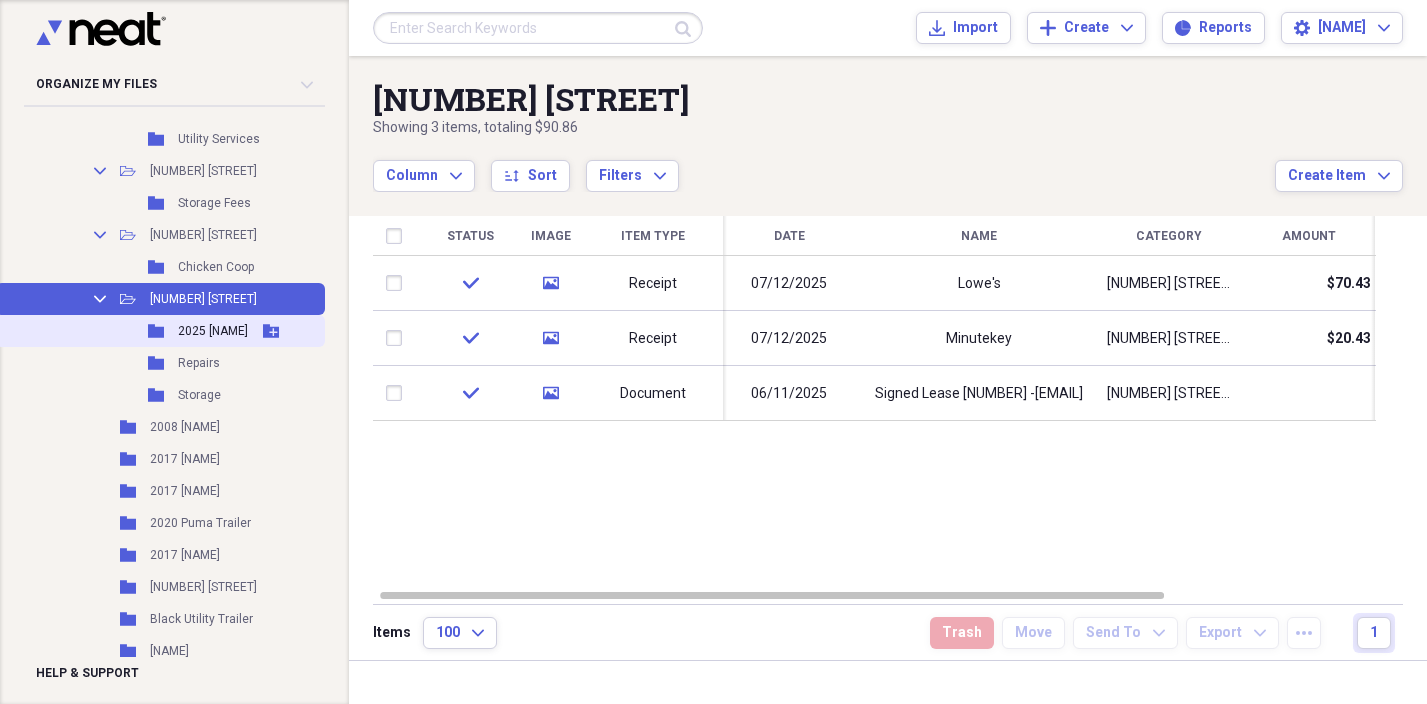 click on "2025 [NAME]" at bounding box center (213, 331) 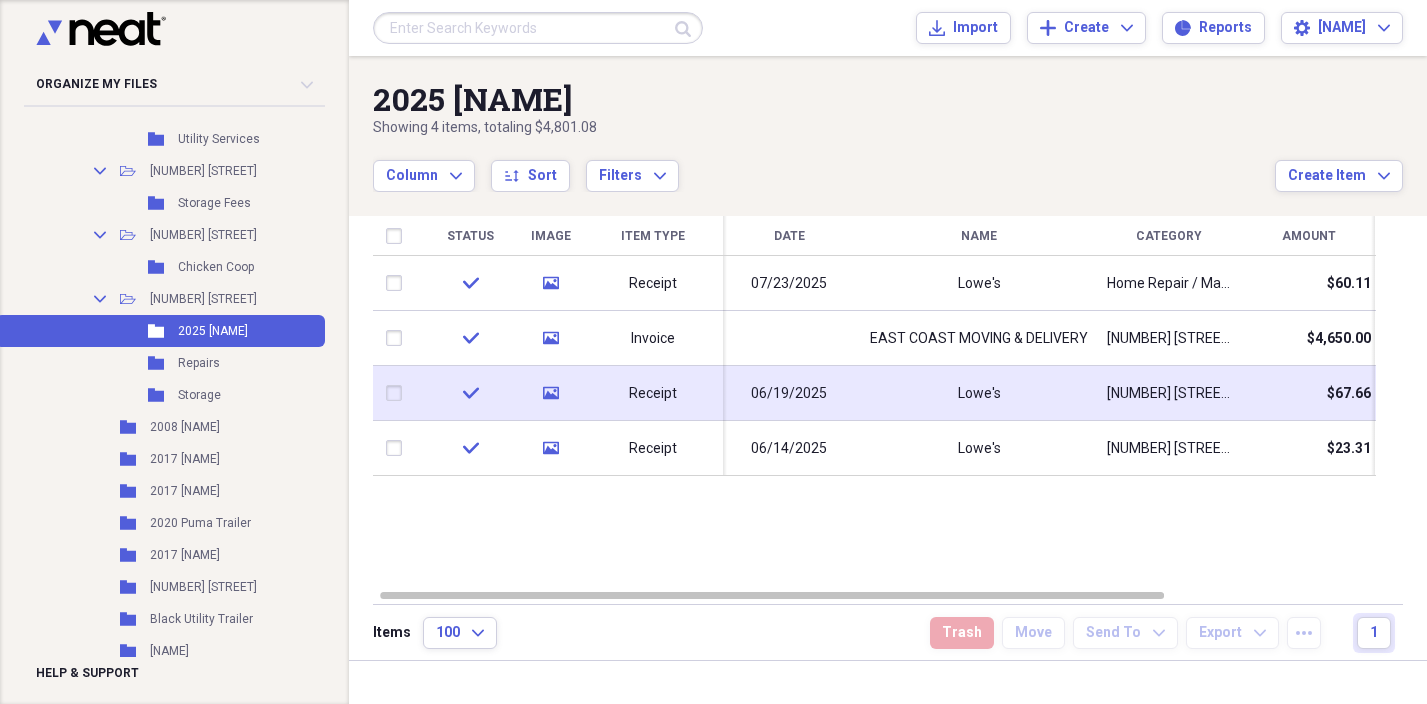 click on "Lowe's" at bounding box center (979, 393) 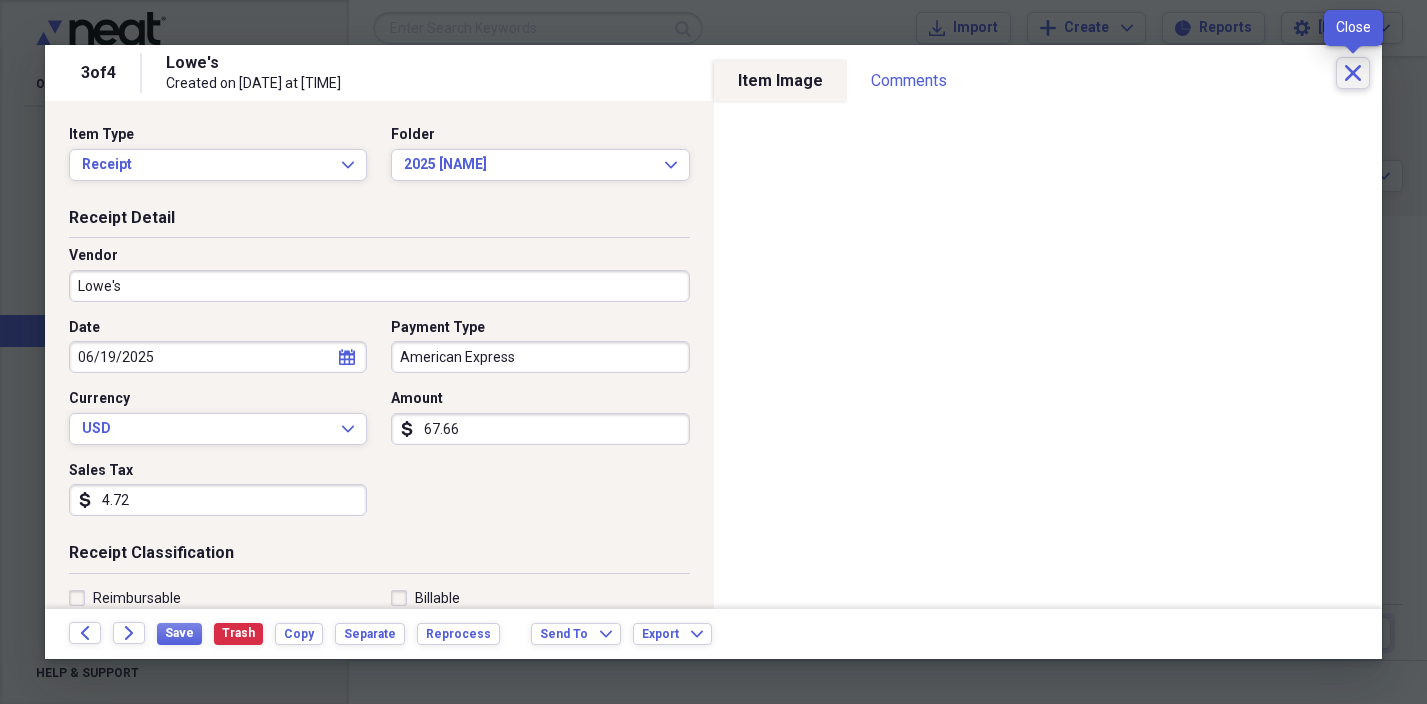 click on "Close" 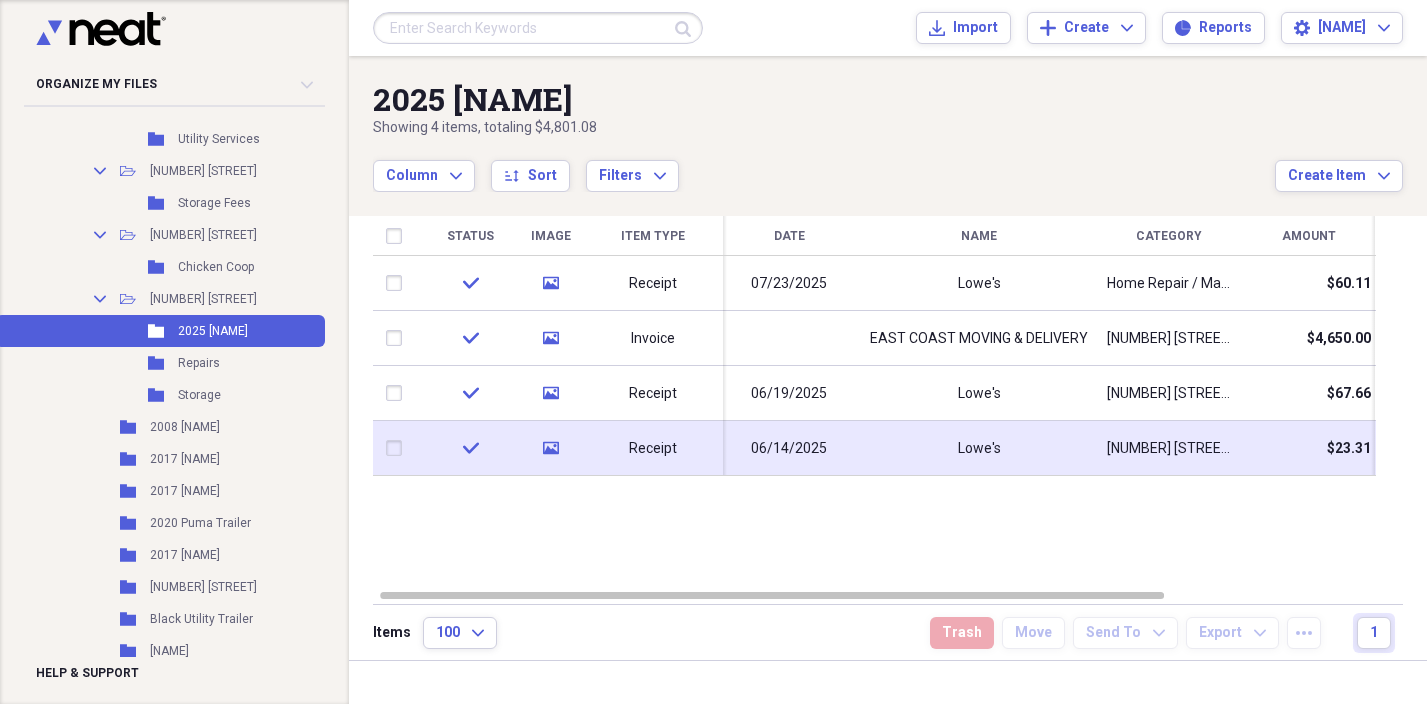 click on "Lowe's" at bounding box center (979, 448) 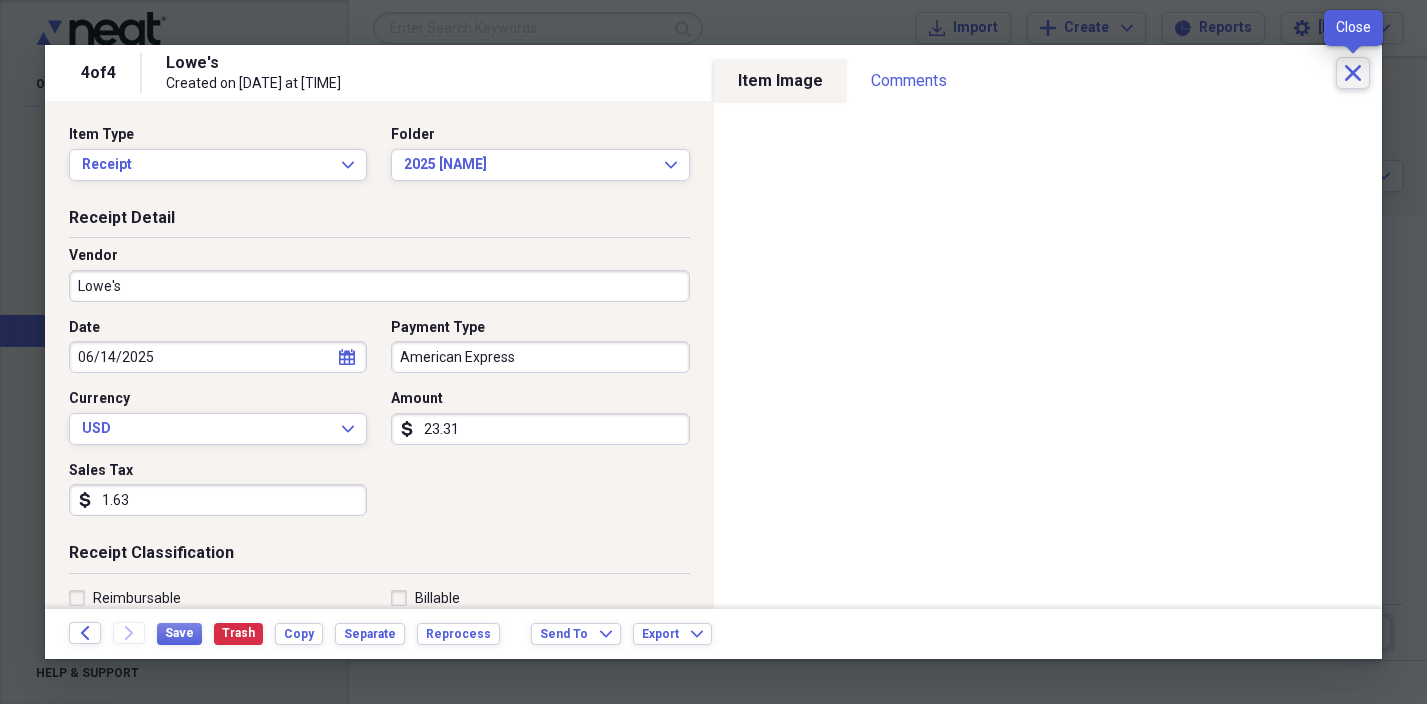 click on "Close" 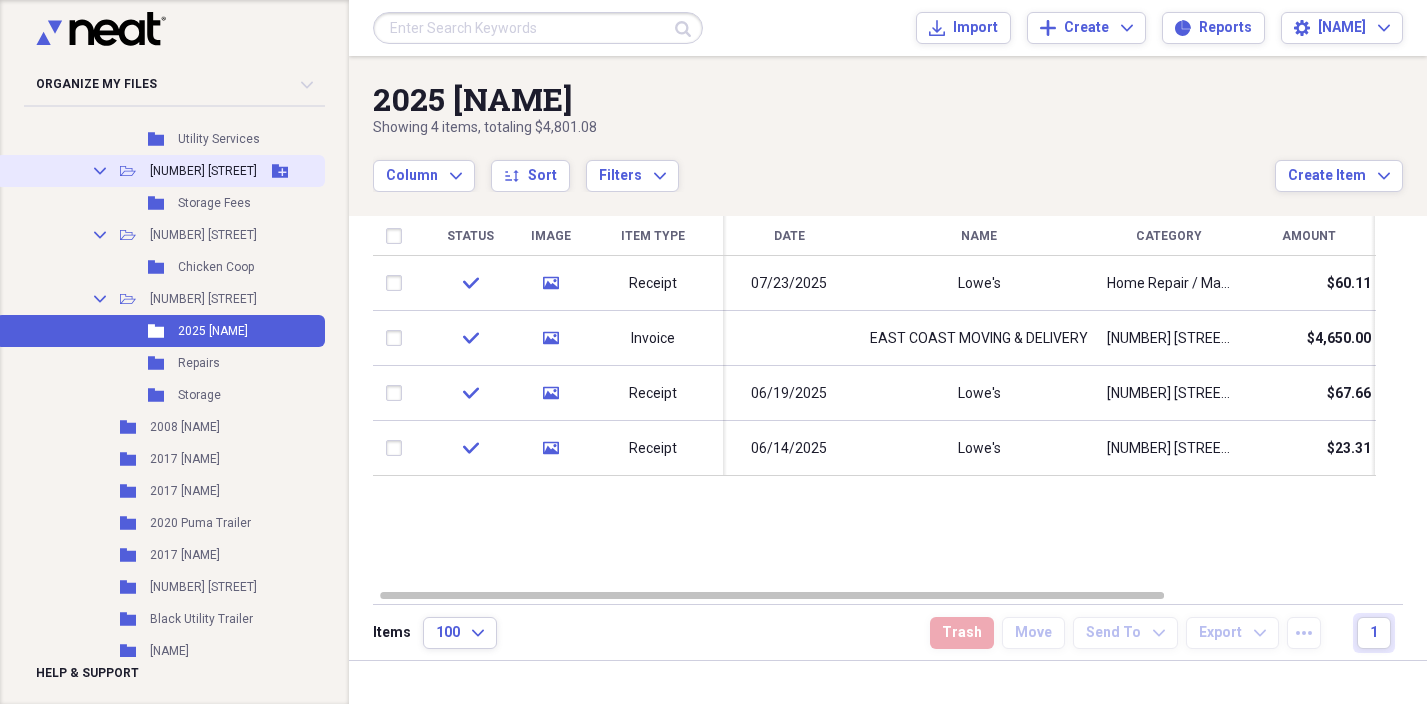 click on "[NUMBER] [STREET]" at bounding box center [203, 171] 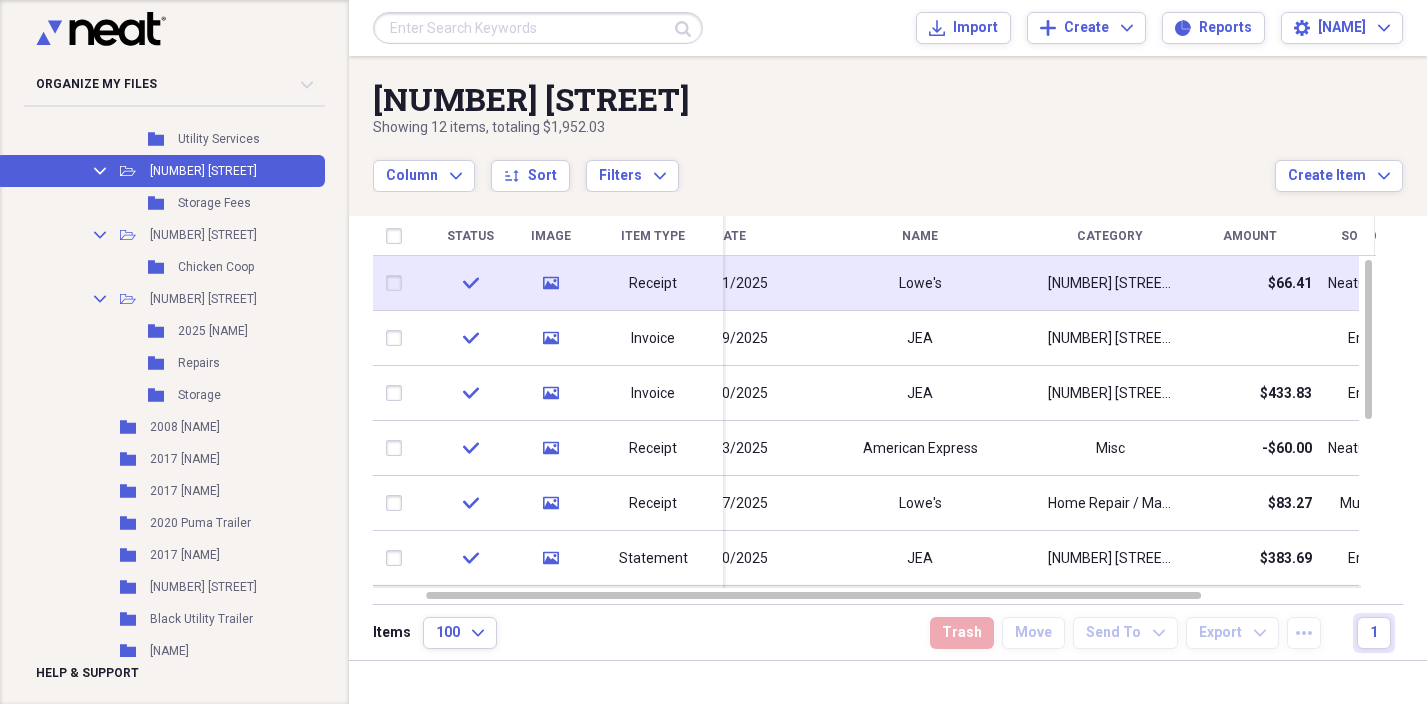 click on "Lowe's" at bounding box center [920, 283] 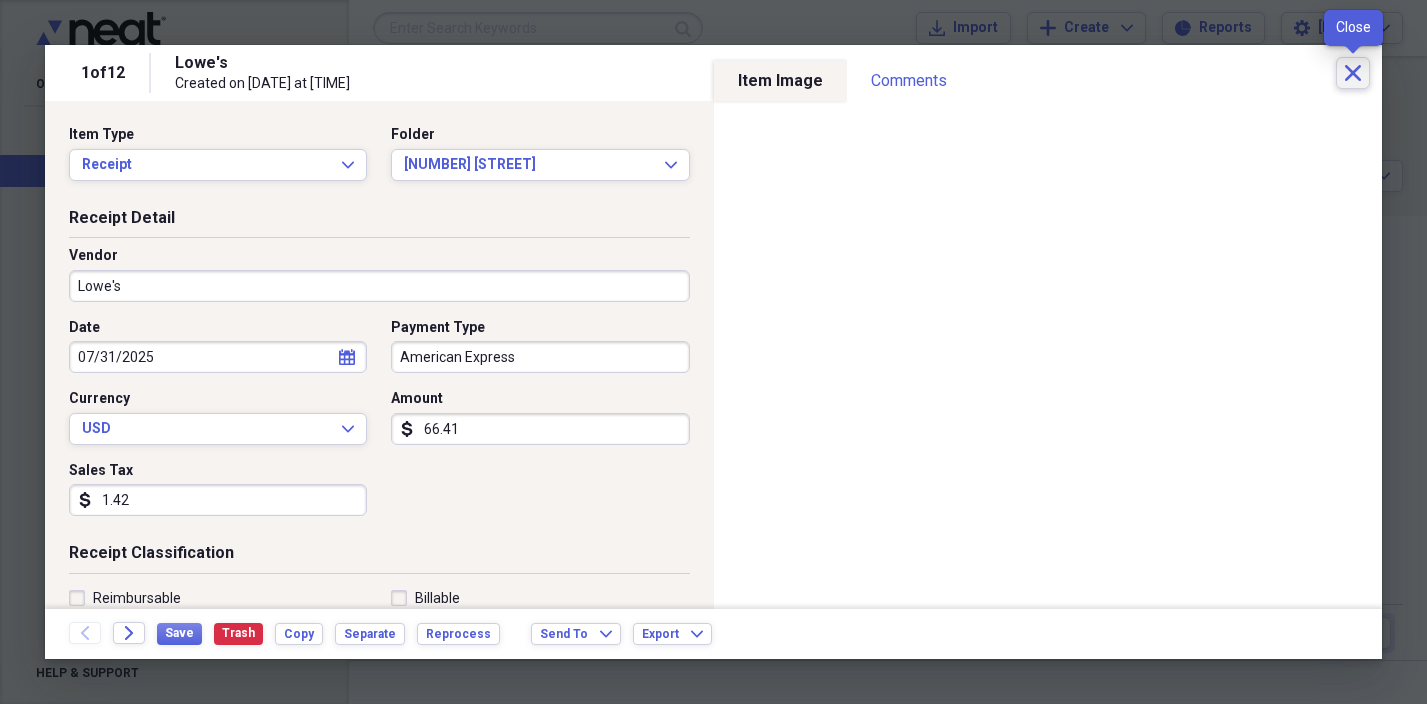 click on "Close" at bounding box center (1353, 73) 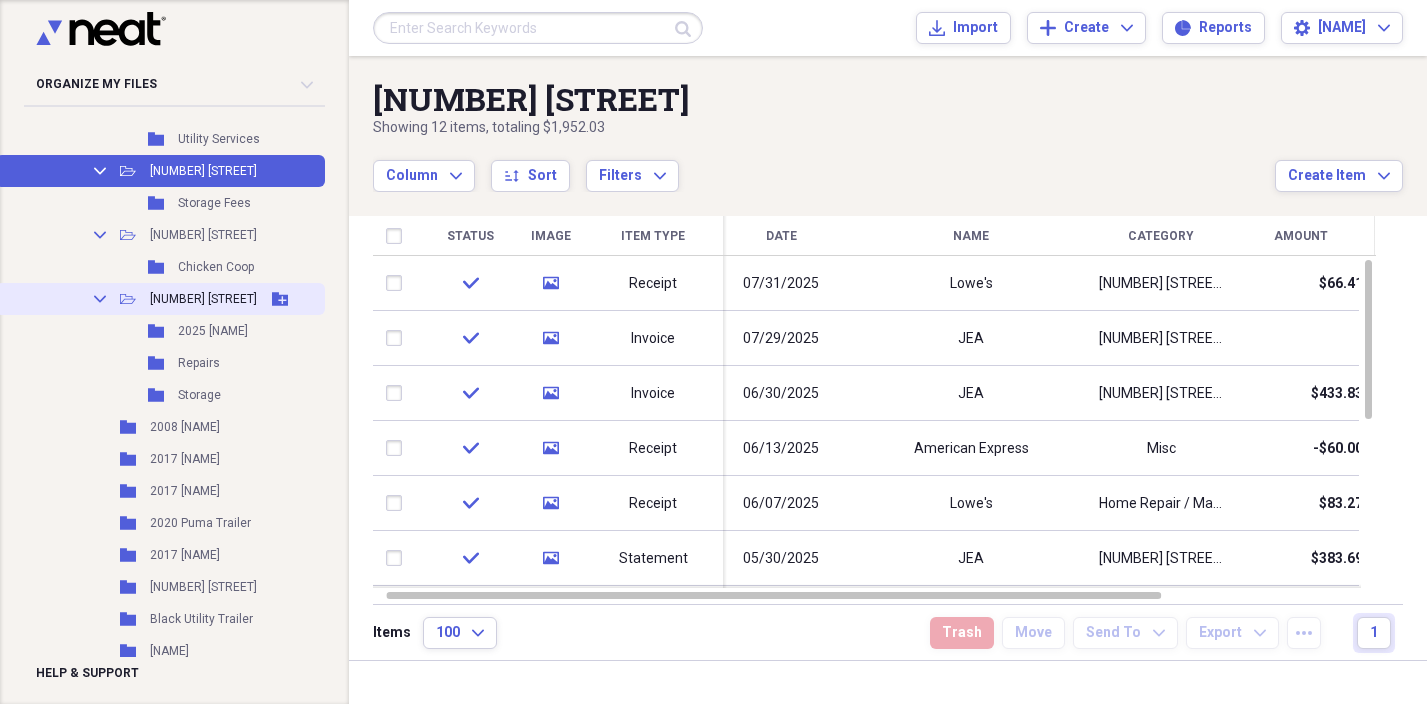 click on "[NUMBER] [STREET]" at bounding box center [203, 299] 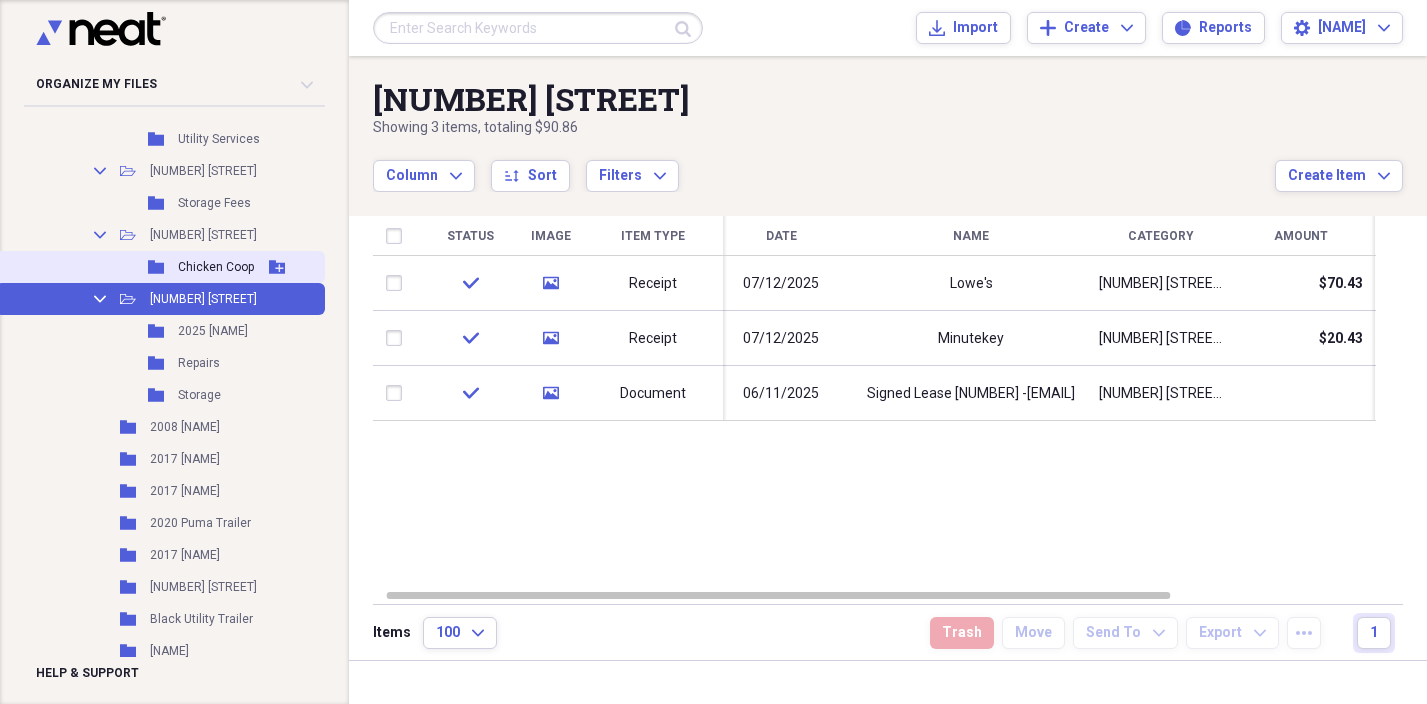 click on "Chicken Coop" at bounding box center [216, 267] 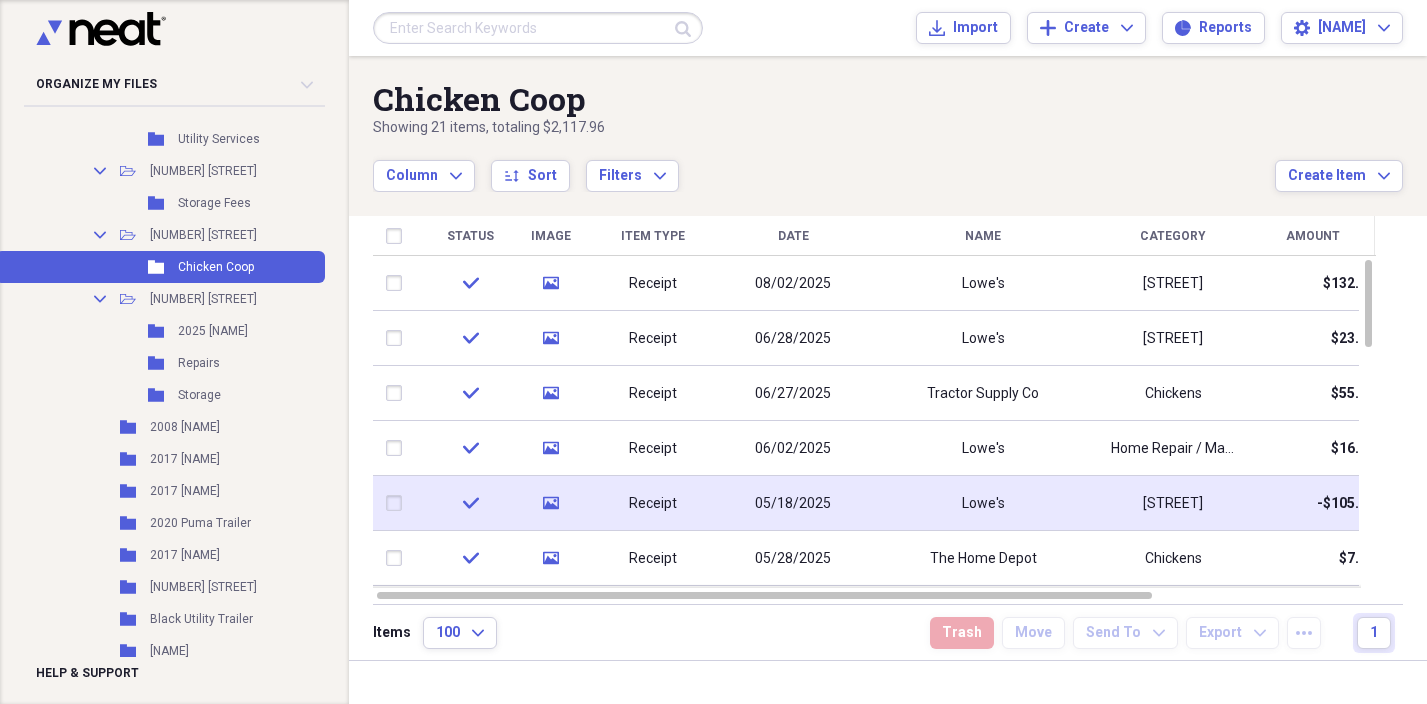 click on "05/18/2025" at bounding box center (793, 503) 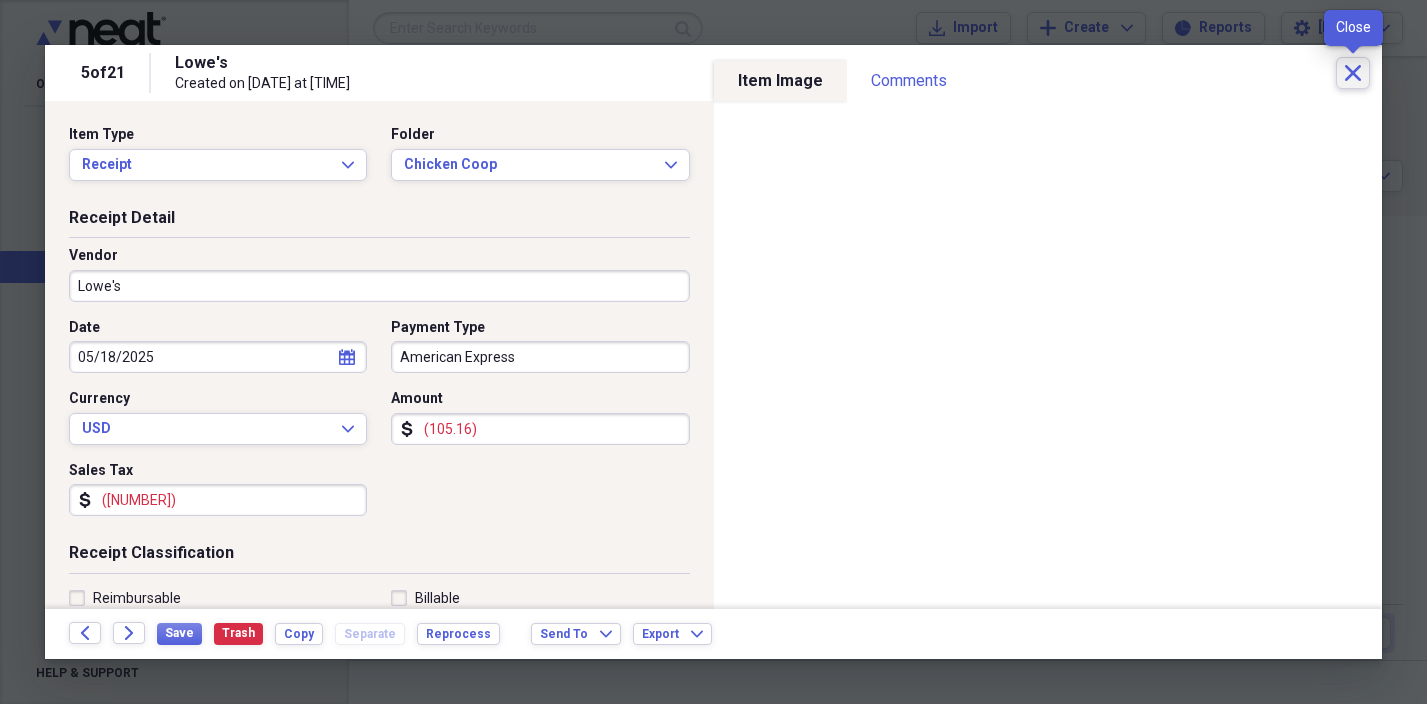 click on "Close" 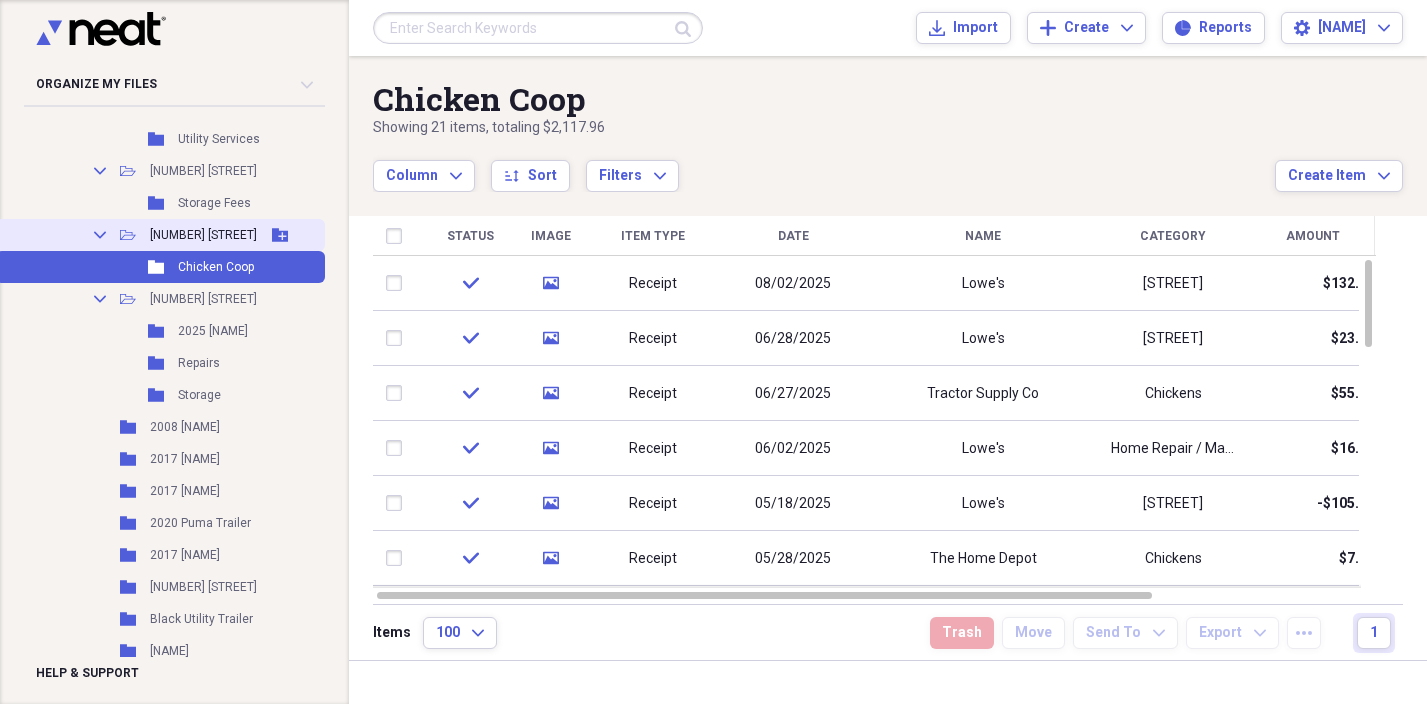 click on "[NUMBER] [STREET]" at bounding box center (203, 235) 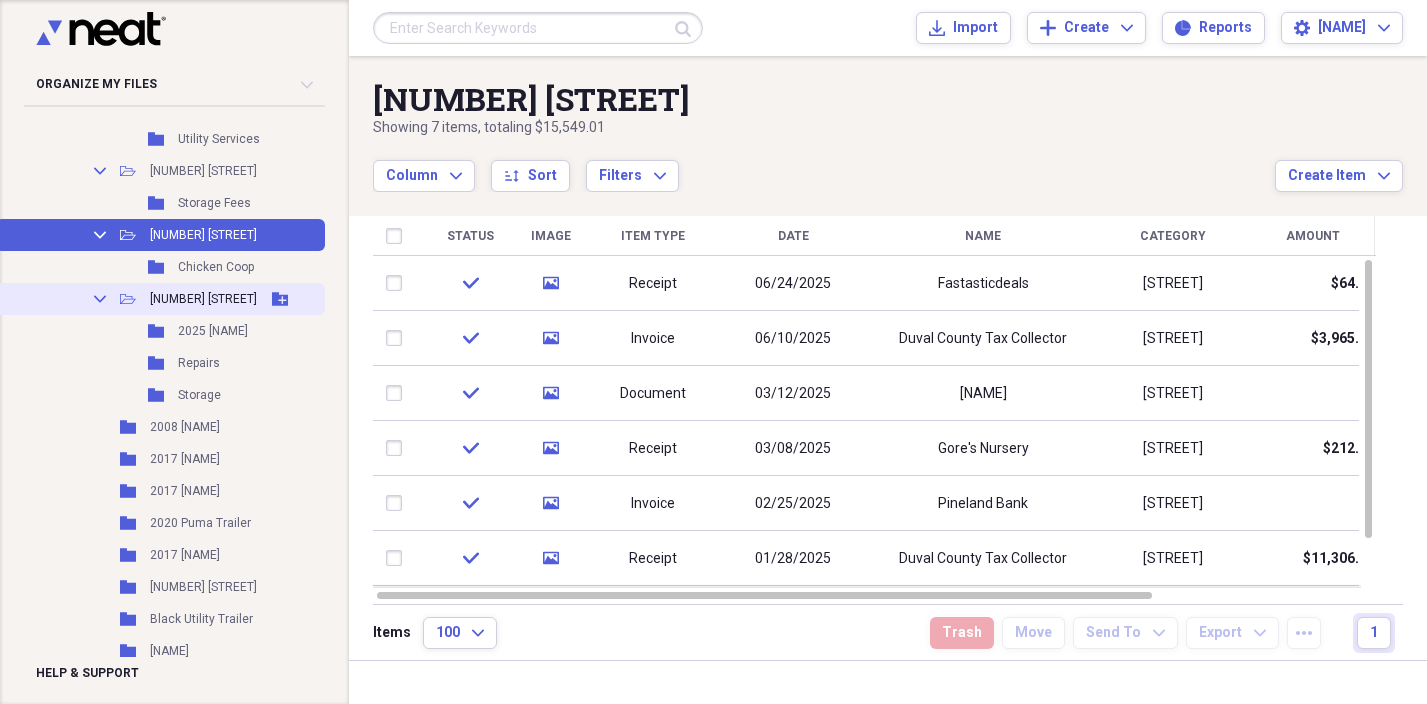 click on "[NUMBER] [STREET]" at bounding box center (203, 299) 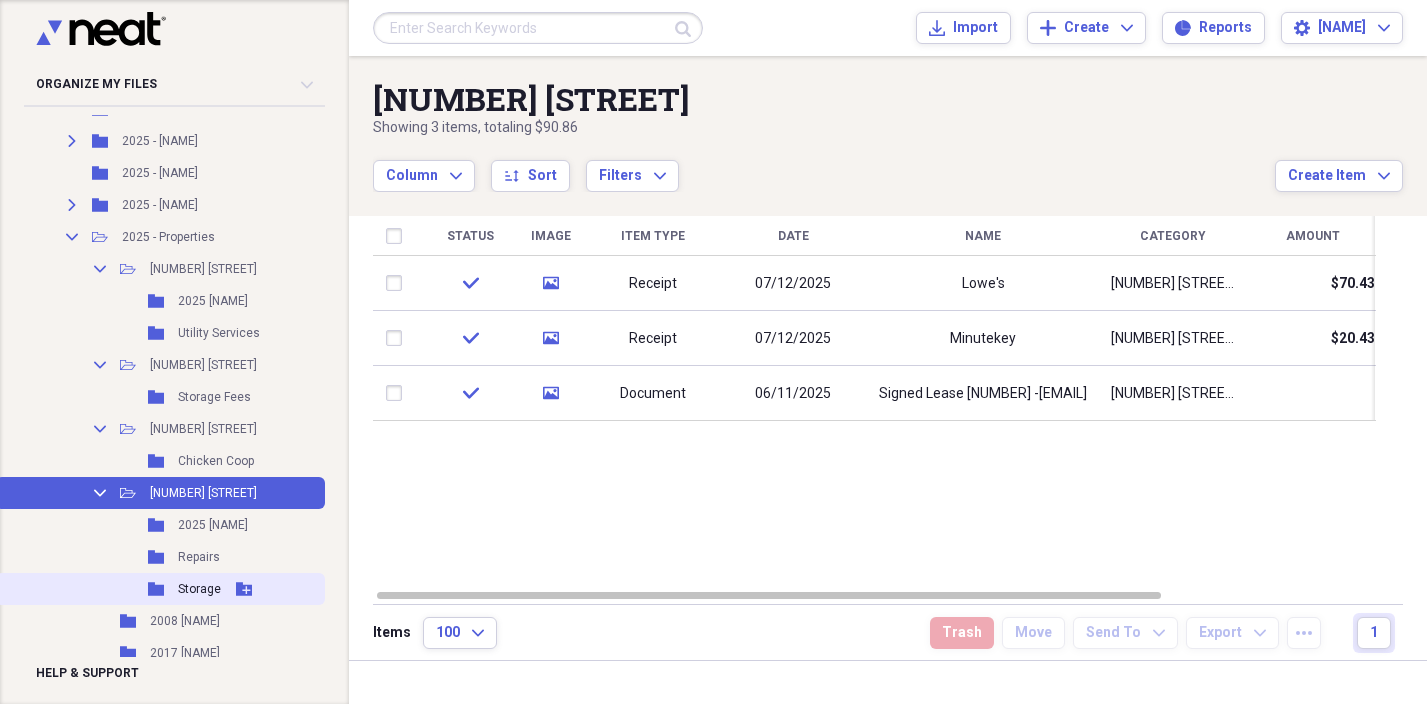 scroll, scrollTop: 275, scrollLeft: 0, axis: vertical 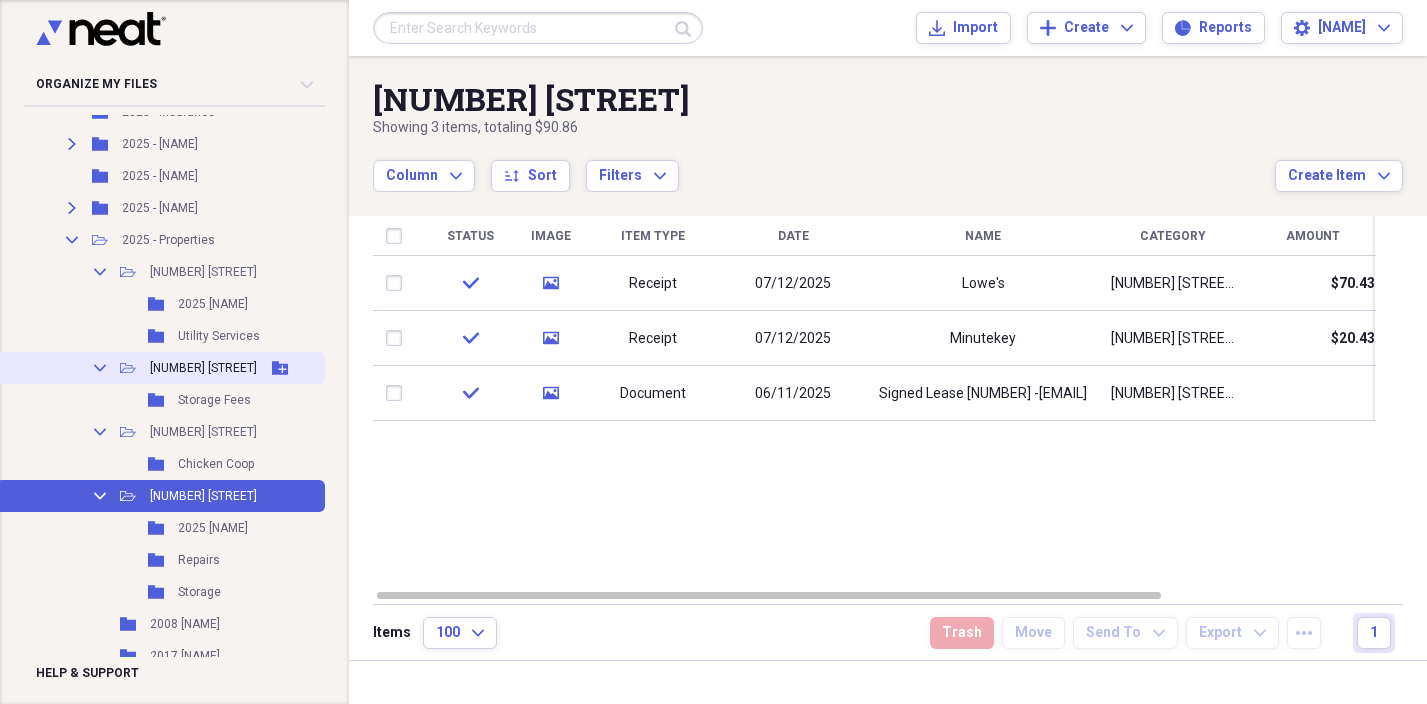 click on "[NUMBER] [STREET]" at bounding box center [203, 368] 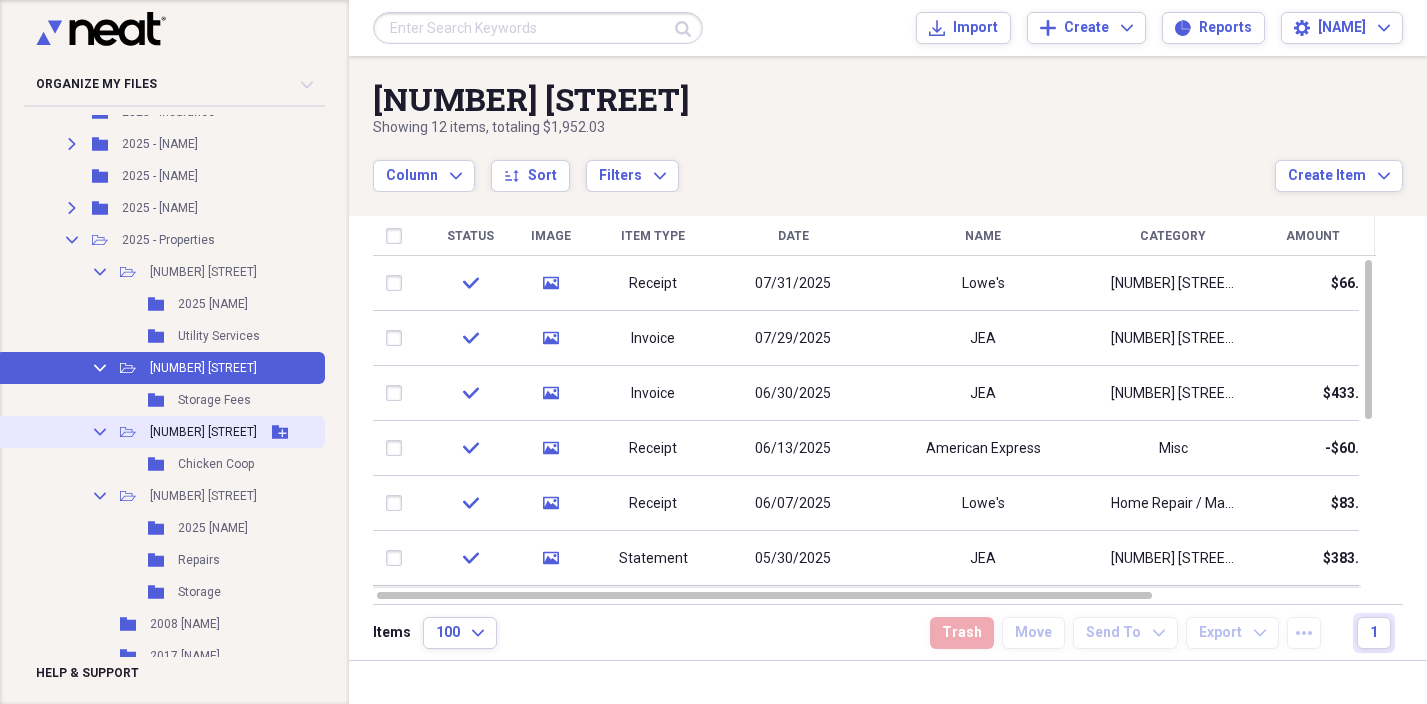 click on "[NUMBER] [STREET]" at bounding box center [203, 432] 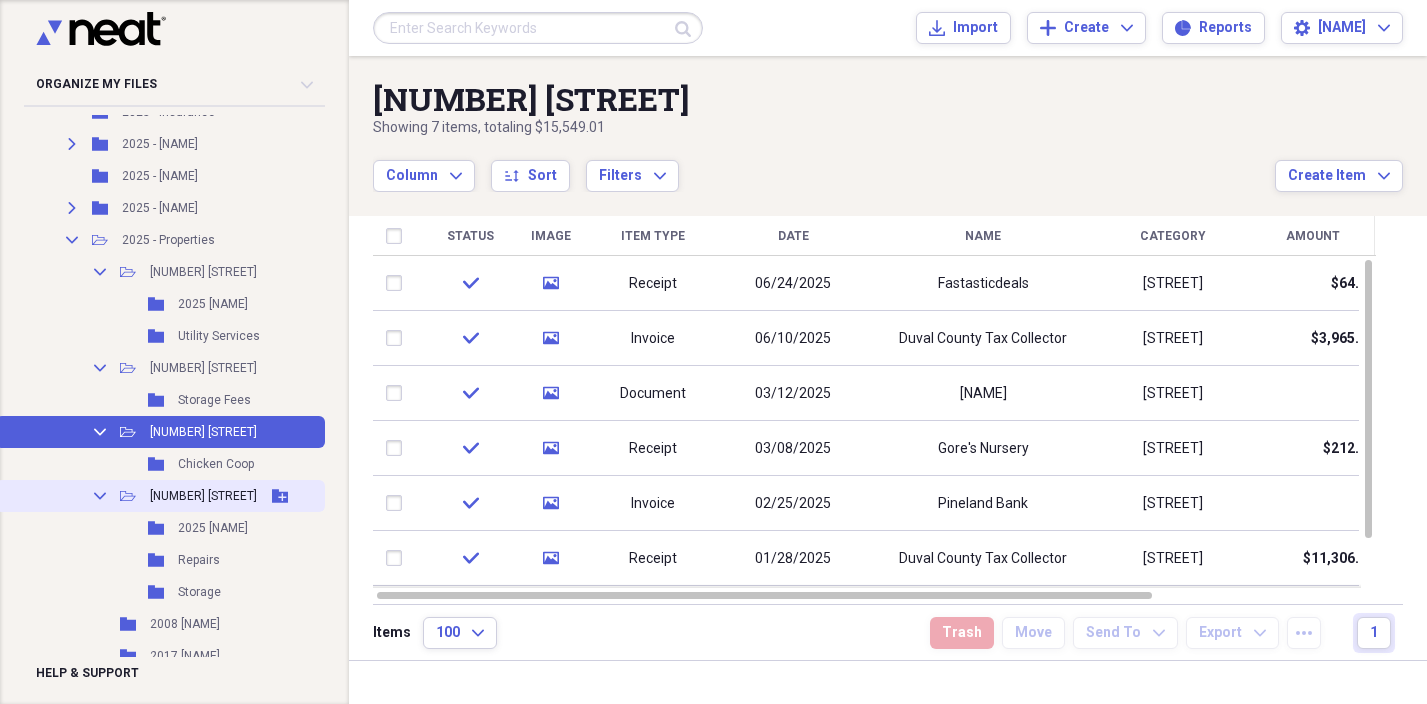 click on "[NUMBER] [STREET]" at bounding box center [203, 496] 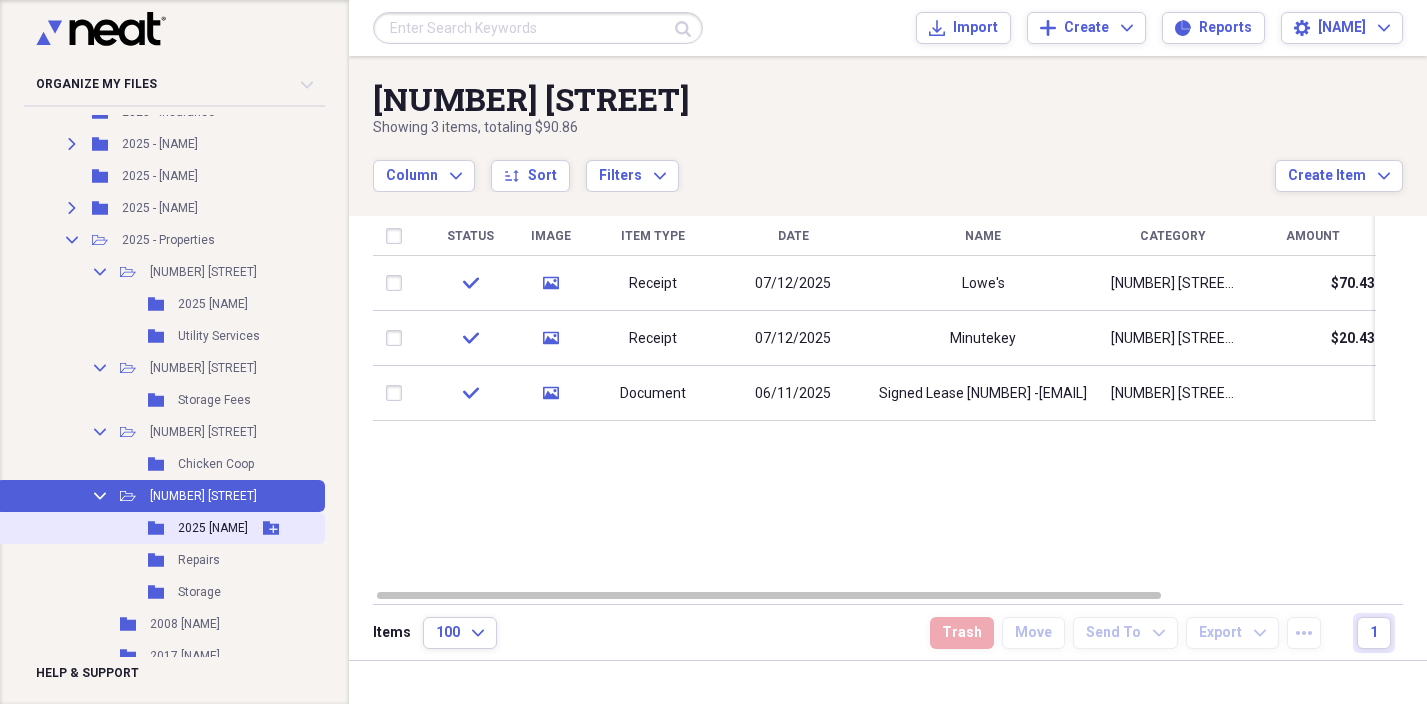 click on "2025 [NAME]" at bounding box center [213, 528] 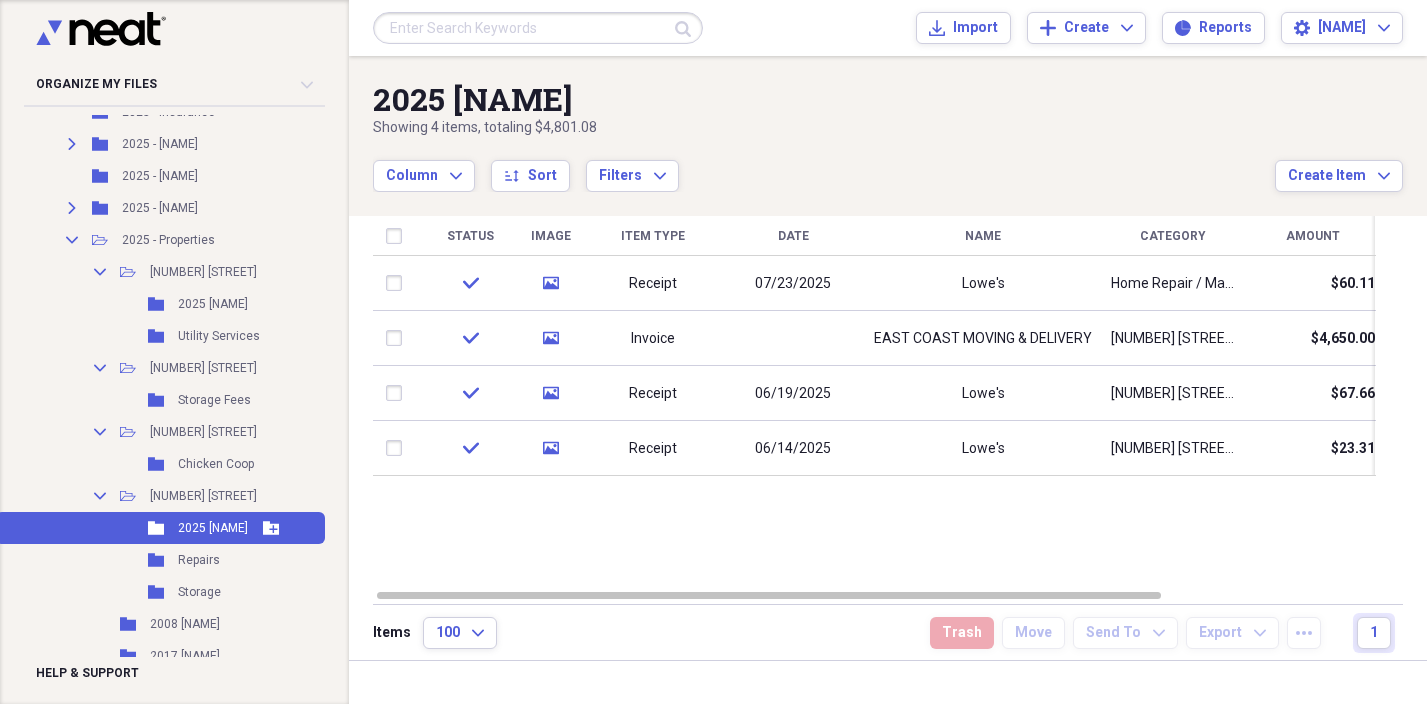 scroll, scrollTop: 275, scrollLeft: 54, axis: both 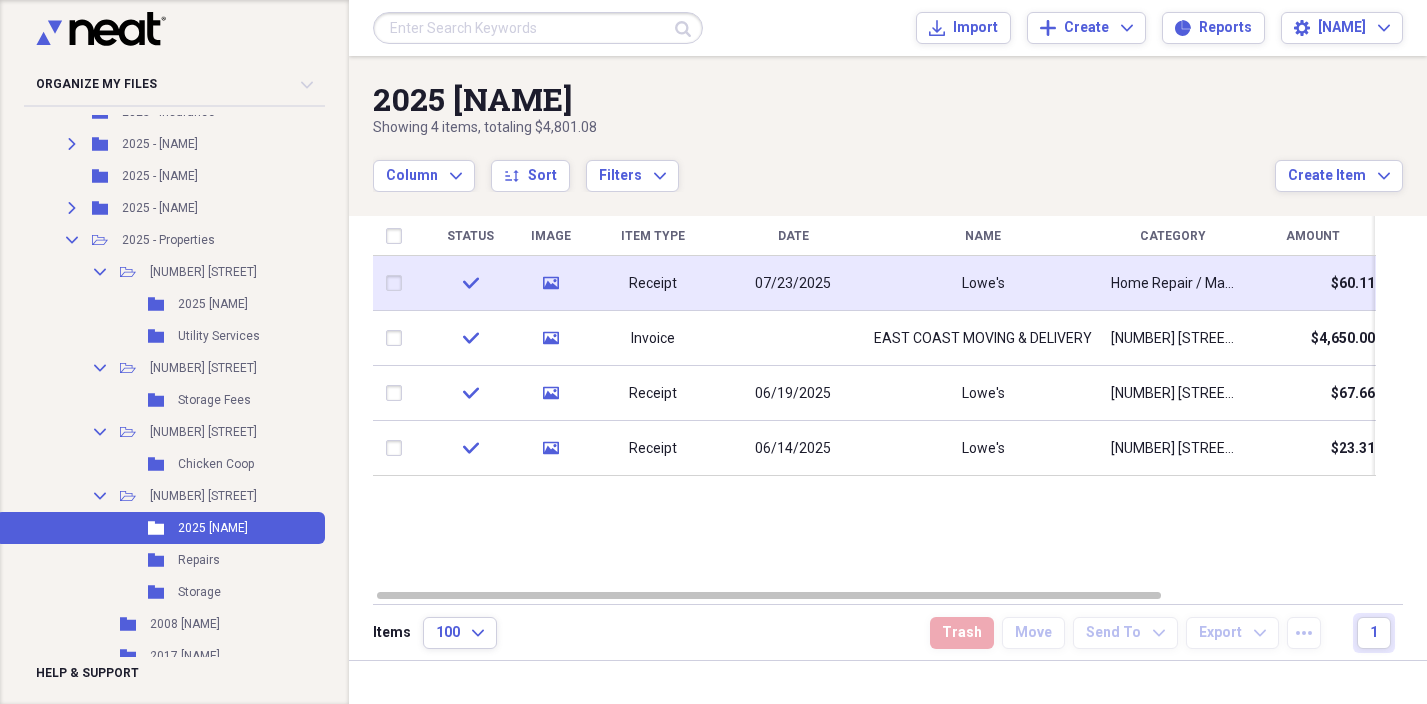 click on "Receipt" at bounding box center [653, 283] 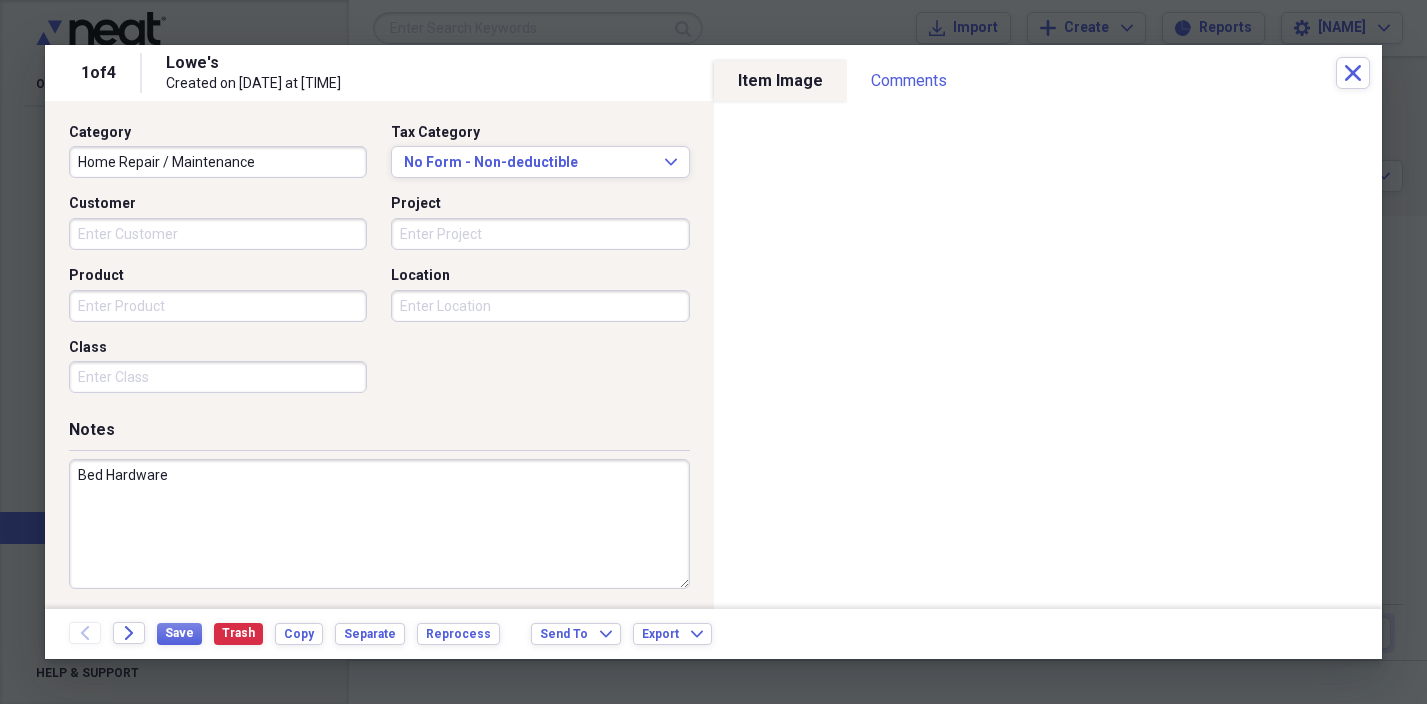 scroll, scrollTop: 506, scrollLeft: 0, axis: vertical 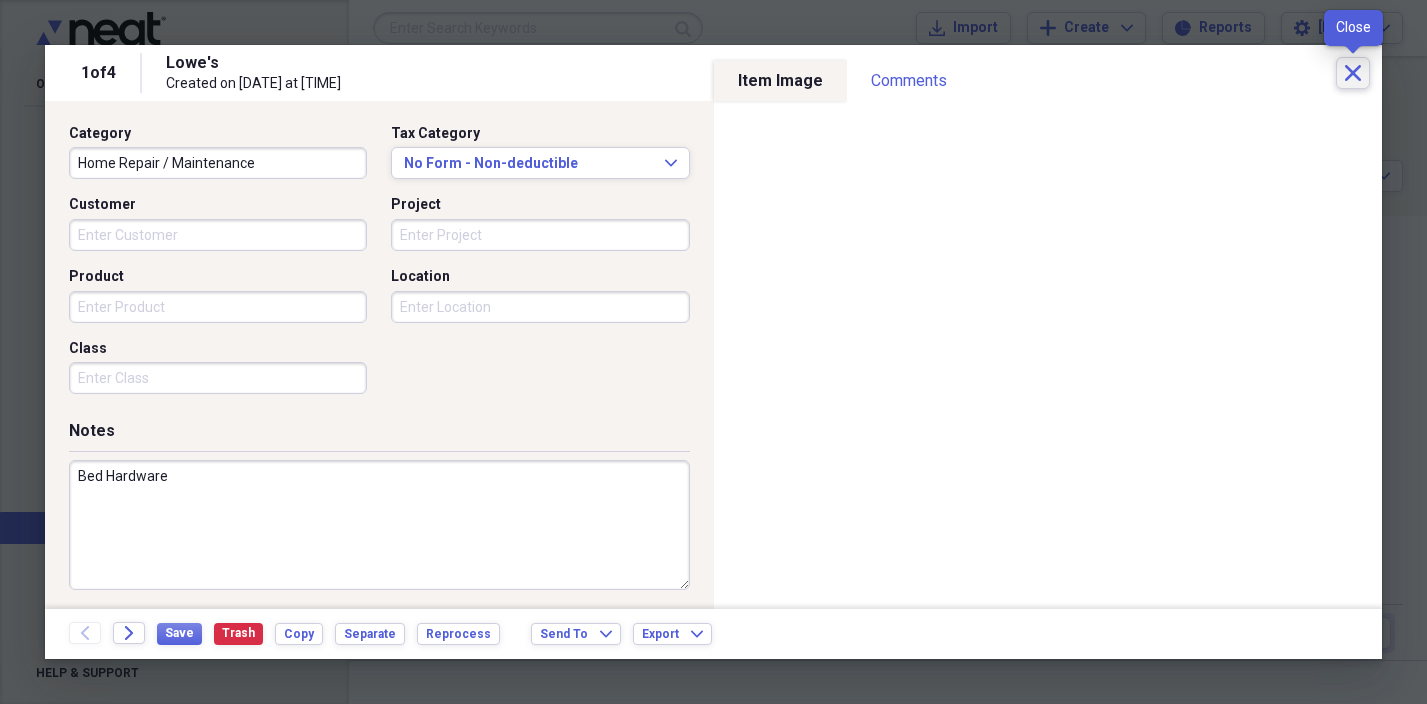 click on "Close" 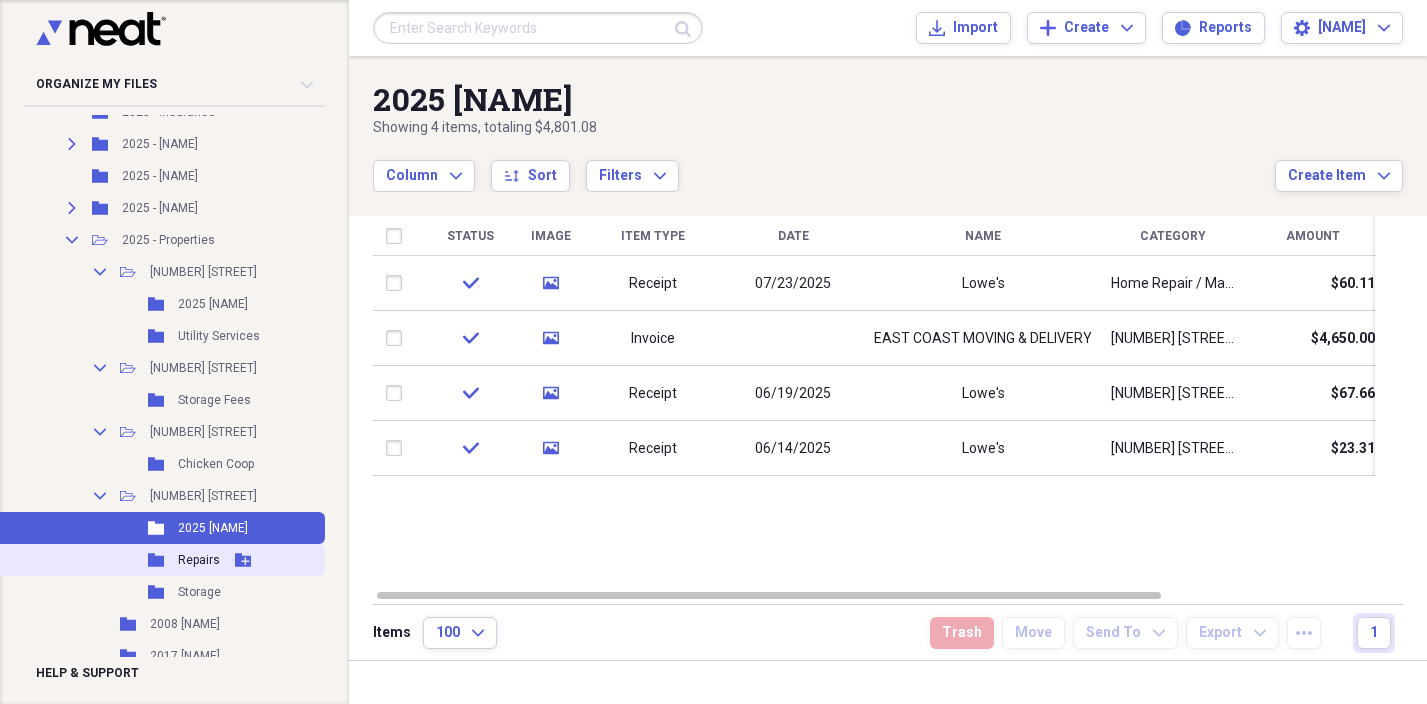 click on "Folder Repairs Add Folder" at bounding box center [160, 560] 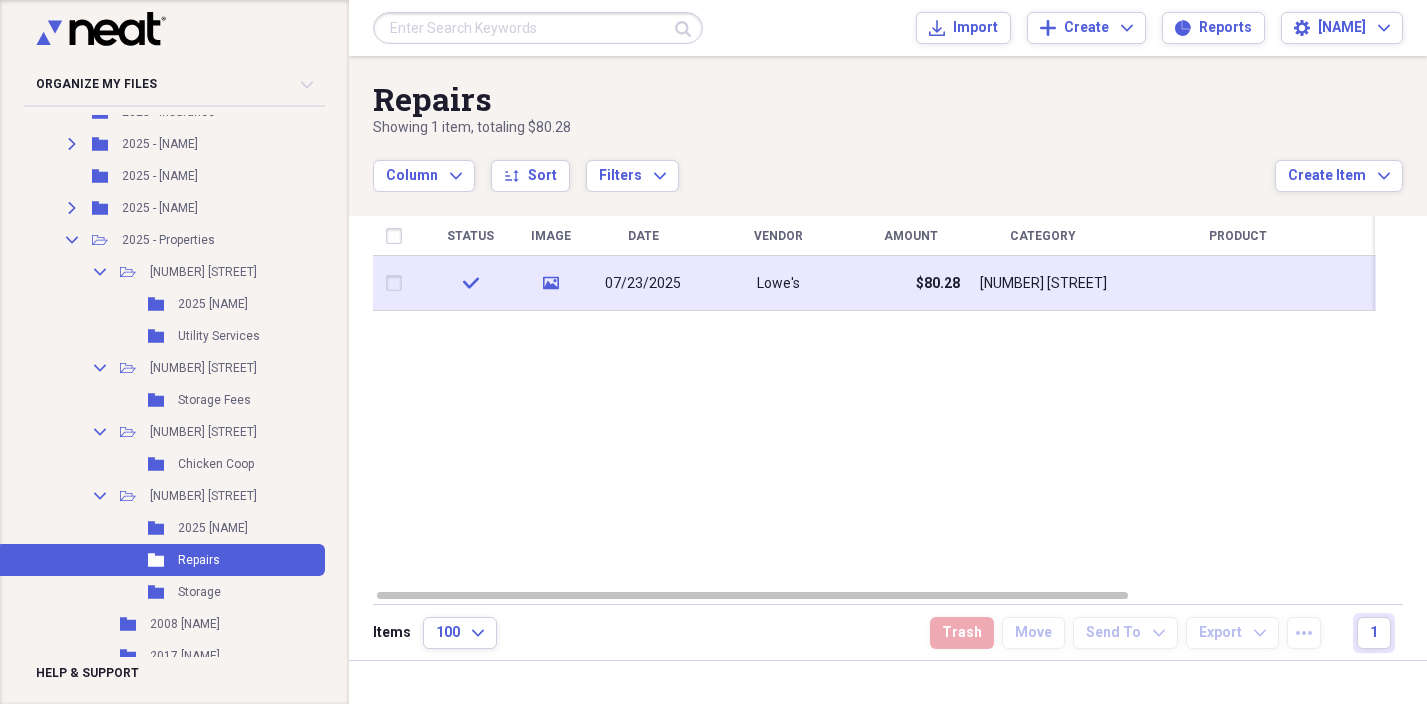 click on "Lowe's" at bounding box center (778, 283) 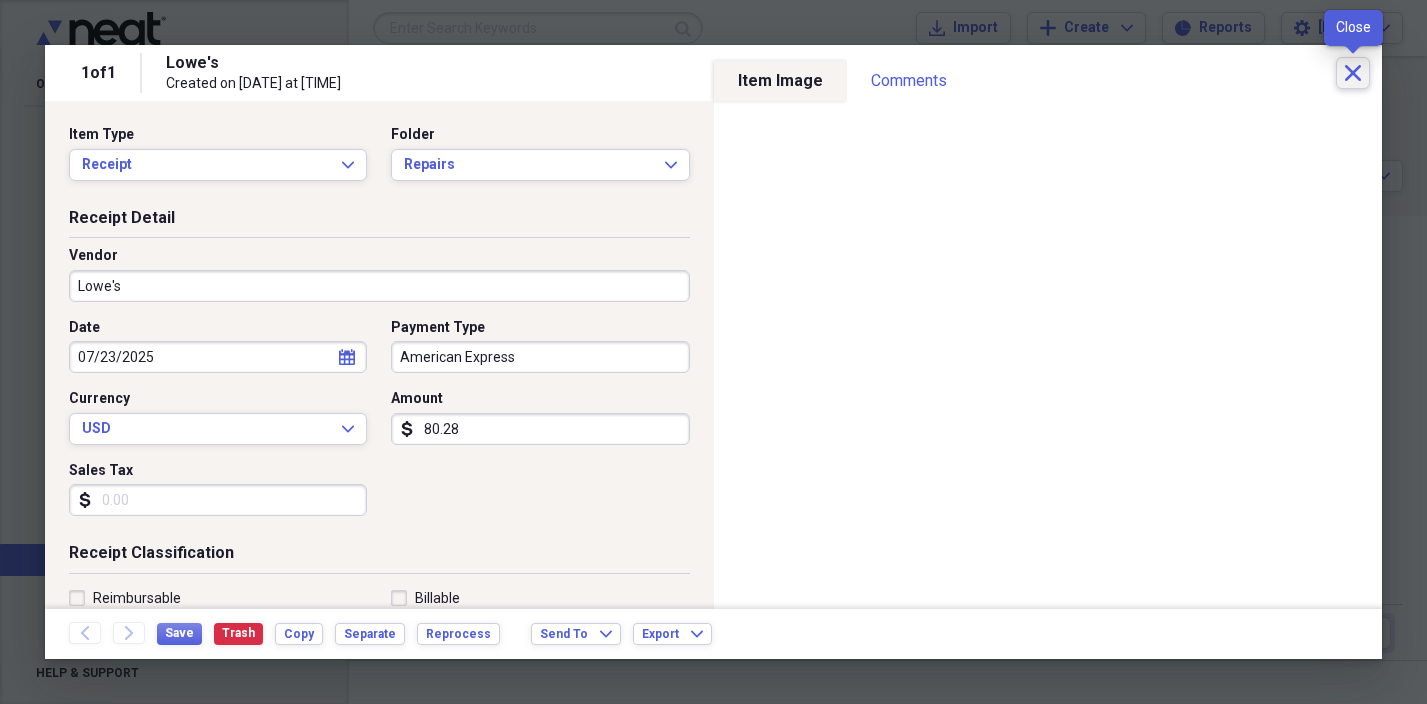 click on "Close" 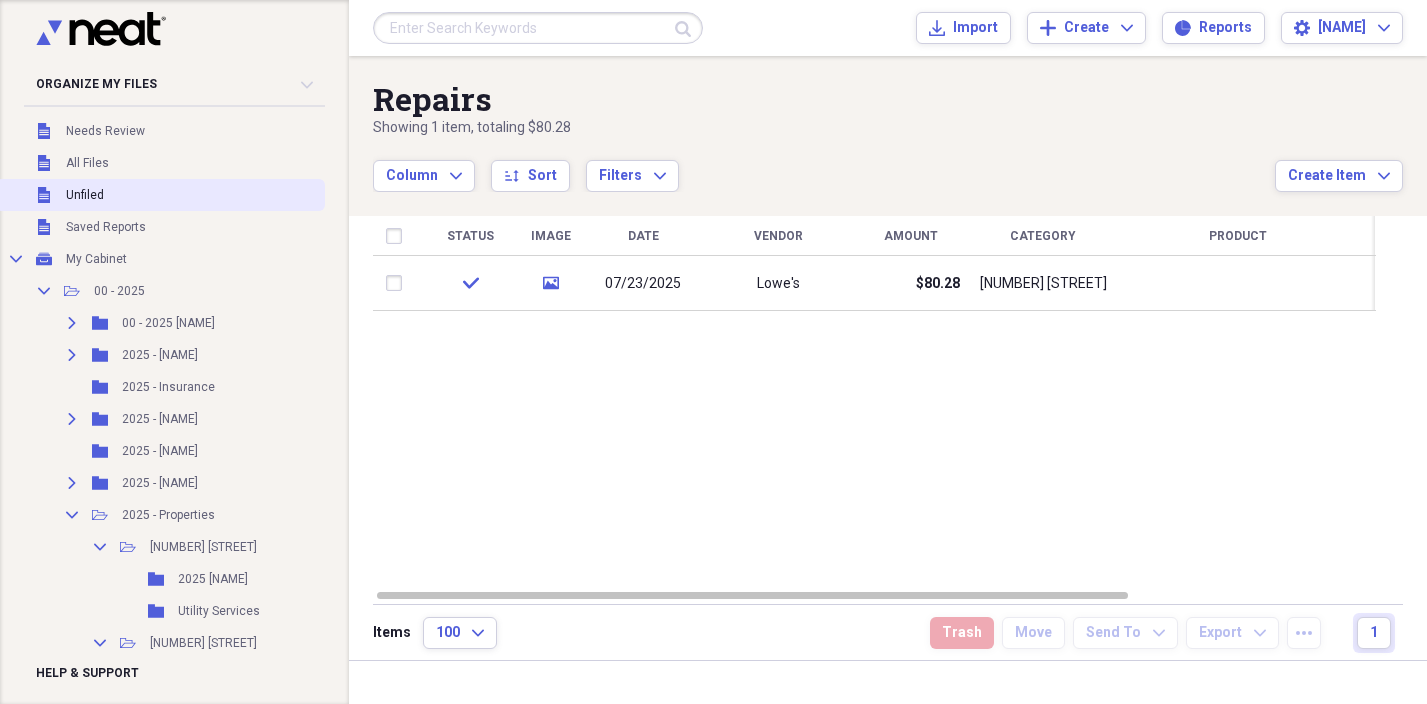scroll, scrollTop: 0, scrollLeft: 54, axis: horizontal 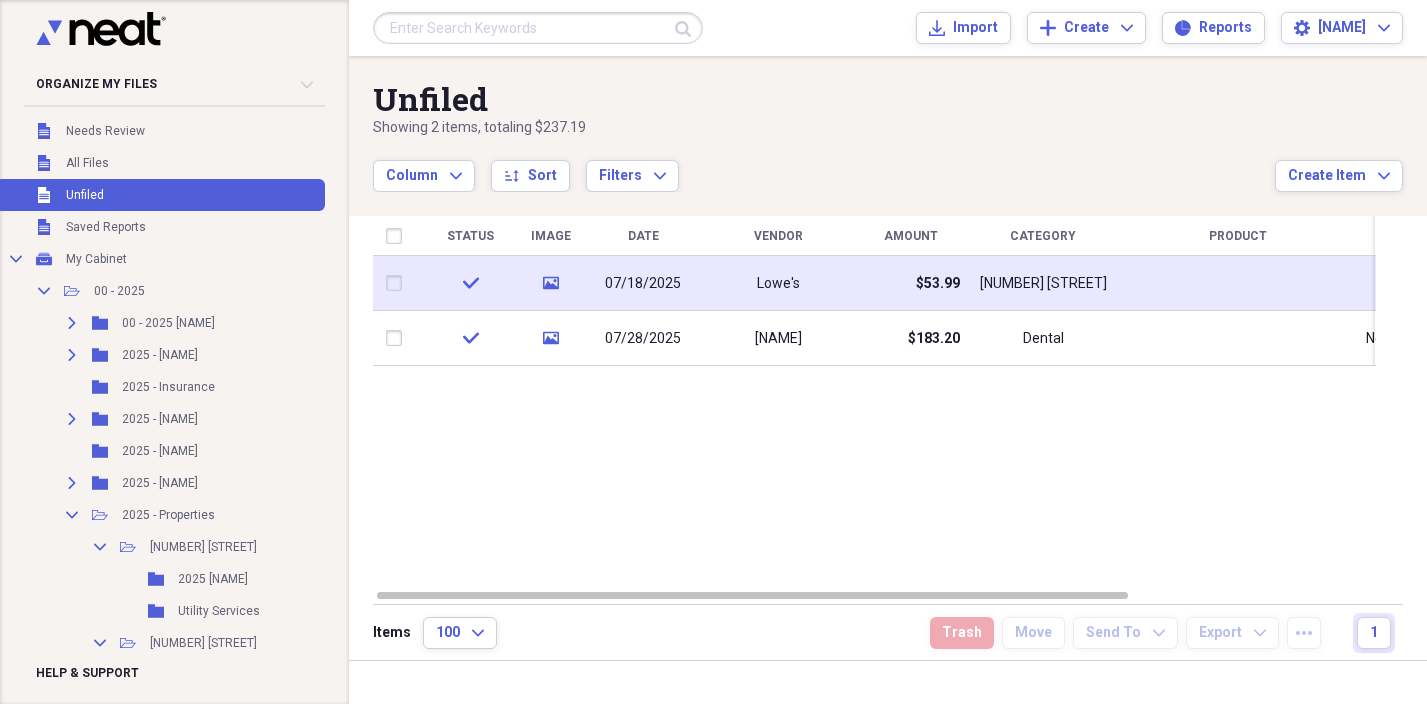 click on "Lowe's" at bounding box center [778, 283] 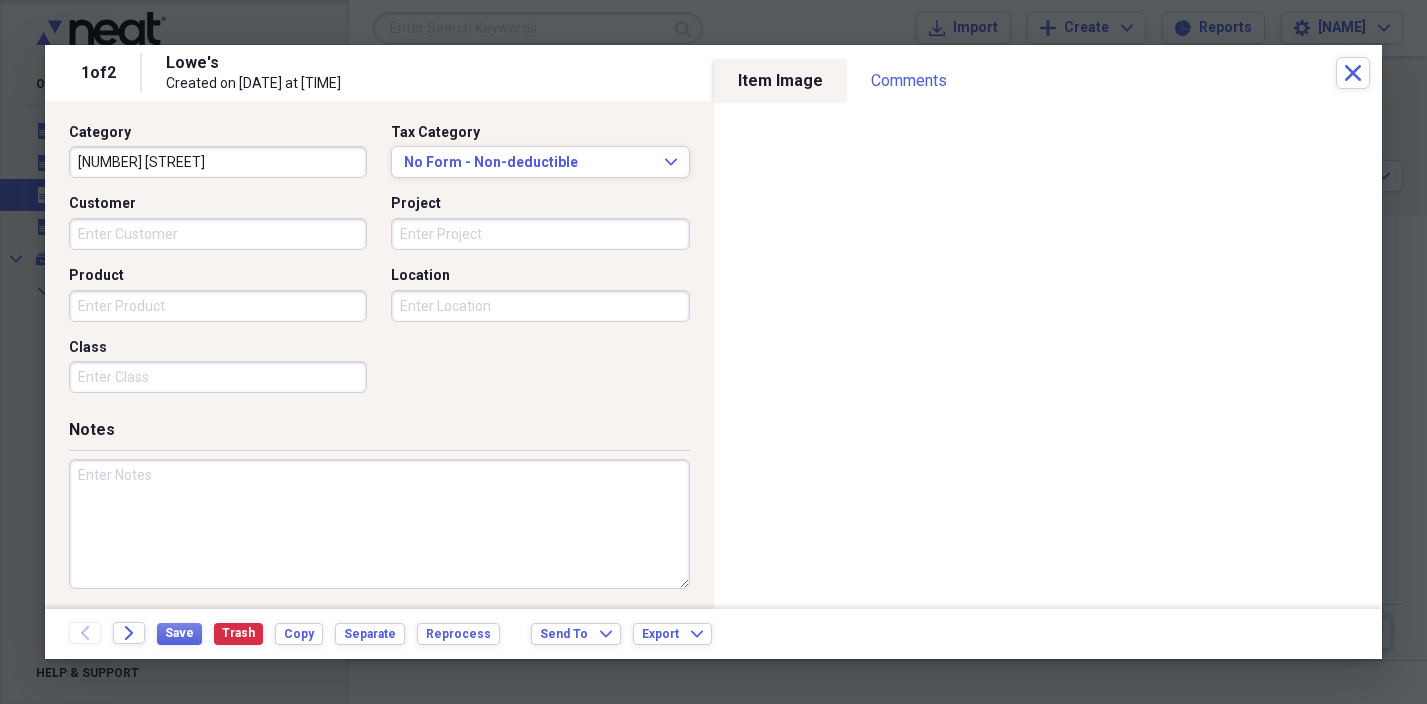 scroll, scrollTop: 506, scrollLeft: 0, axis: vertical 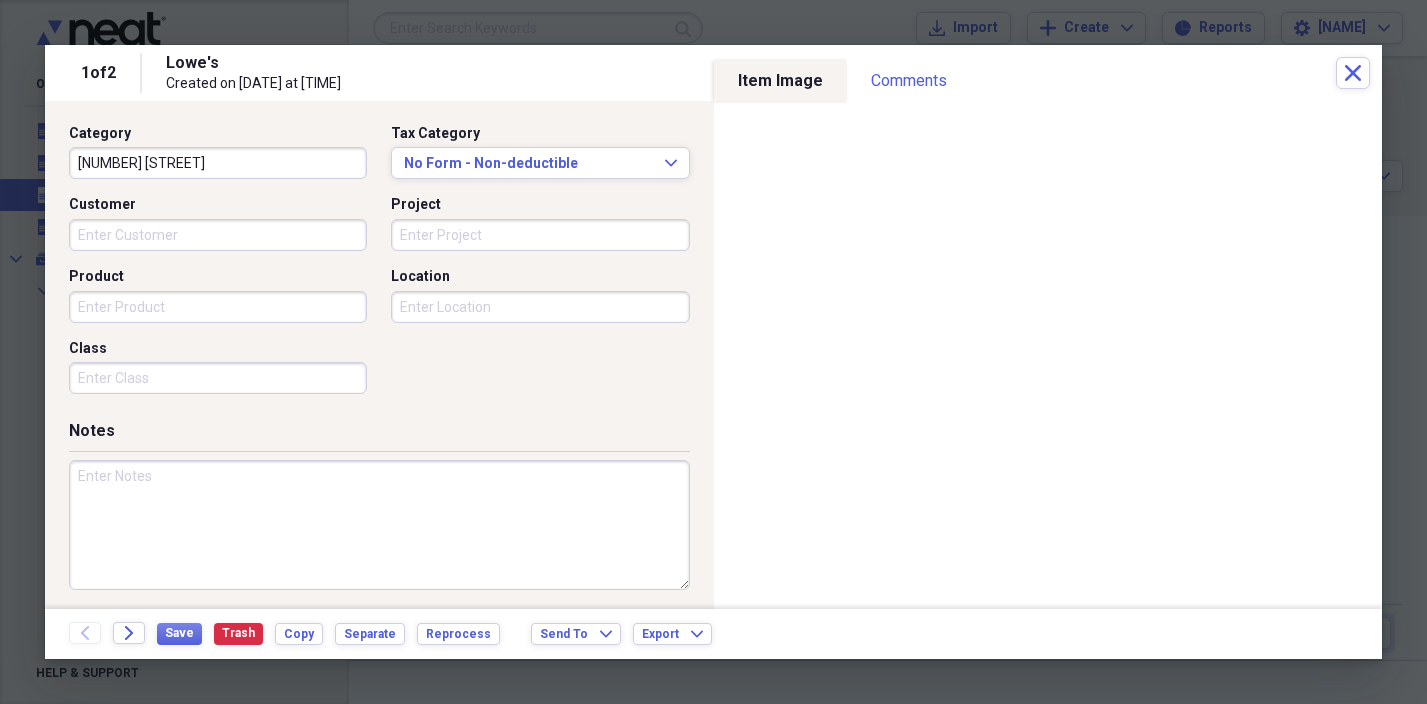 click at bounding box center (379, 525) 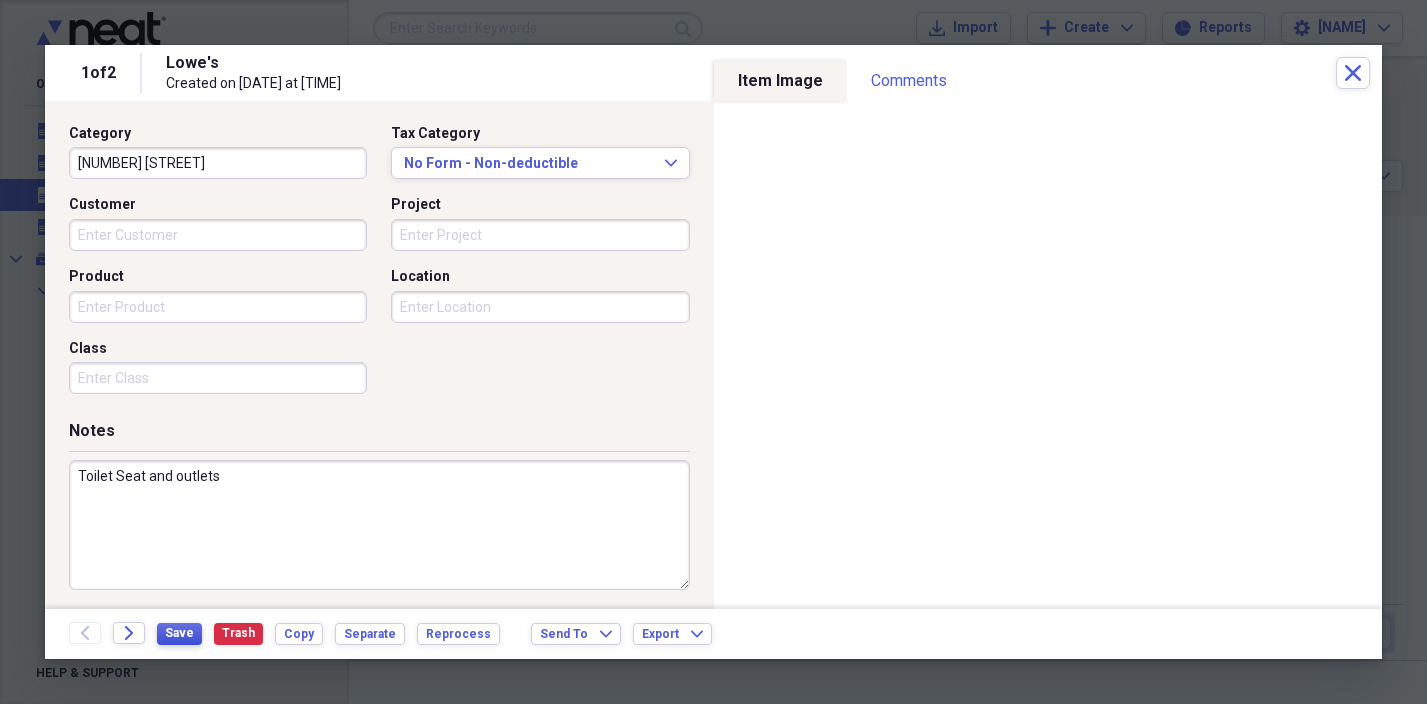 type on "Toilet Seat and outlets" 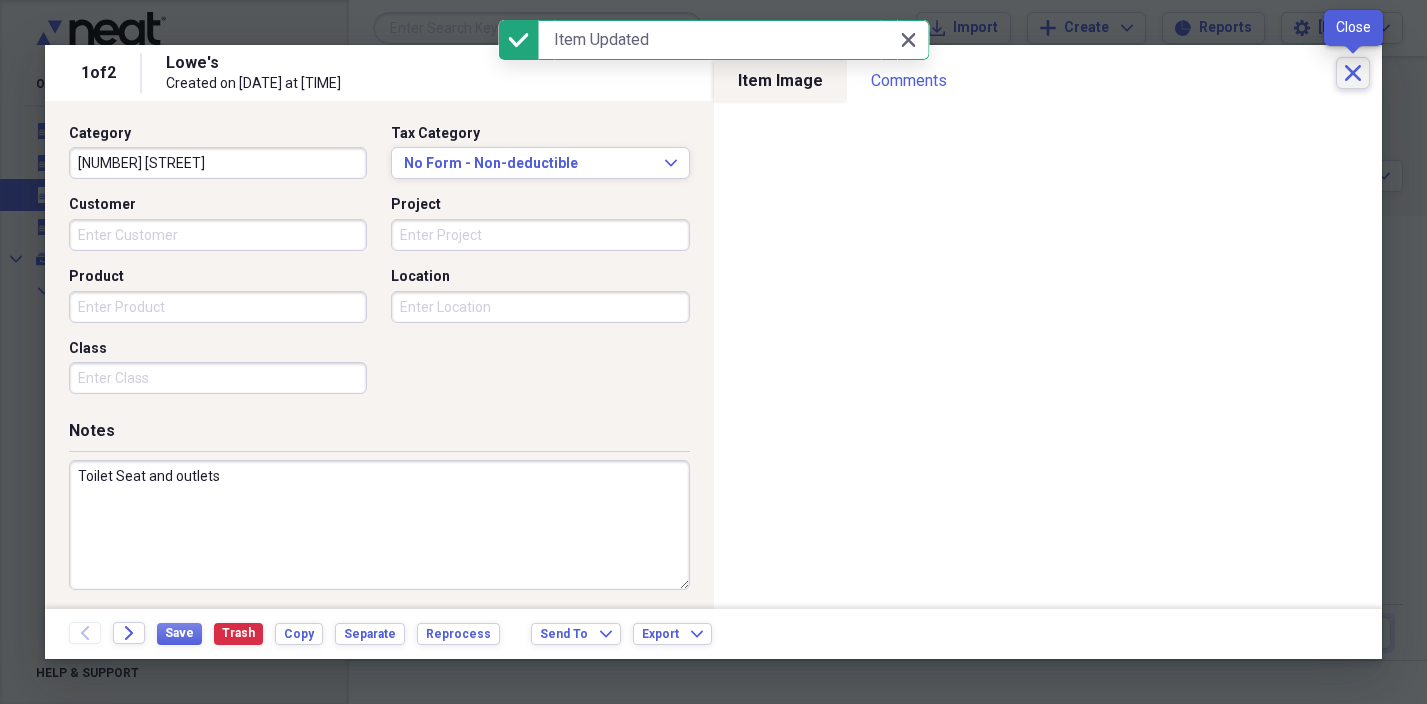 click 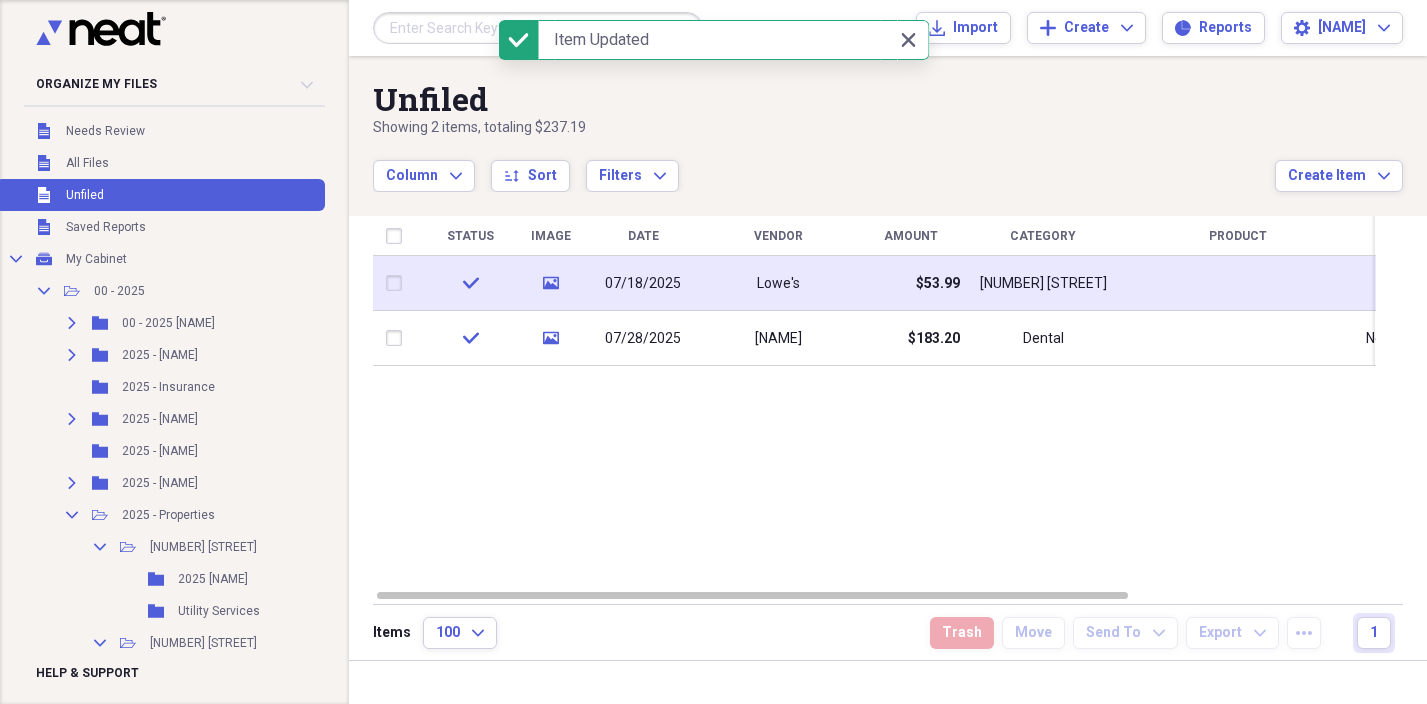 click at bounding box center [398, 283] 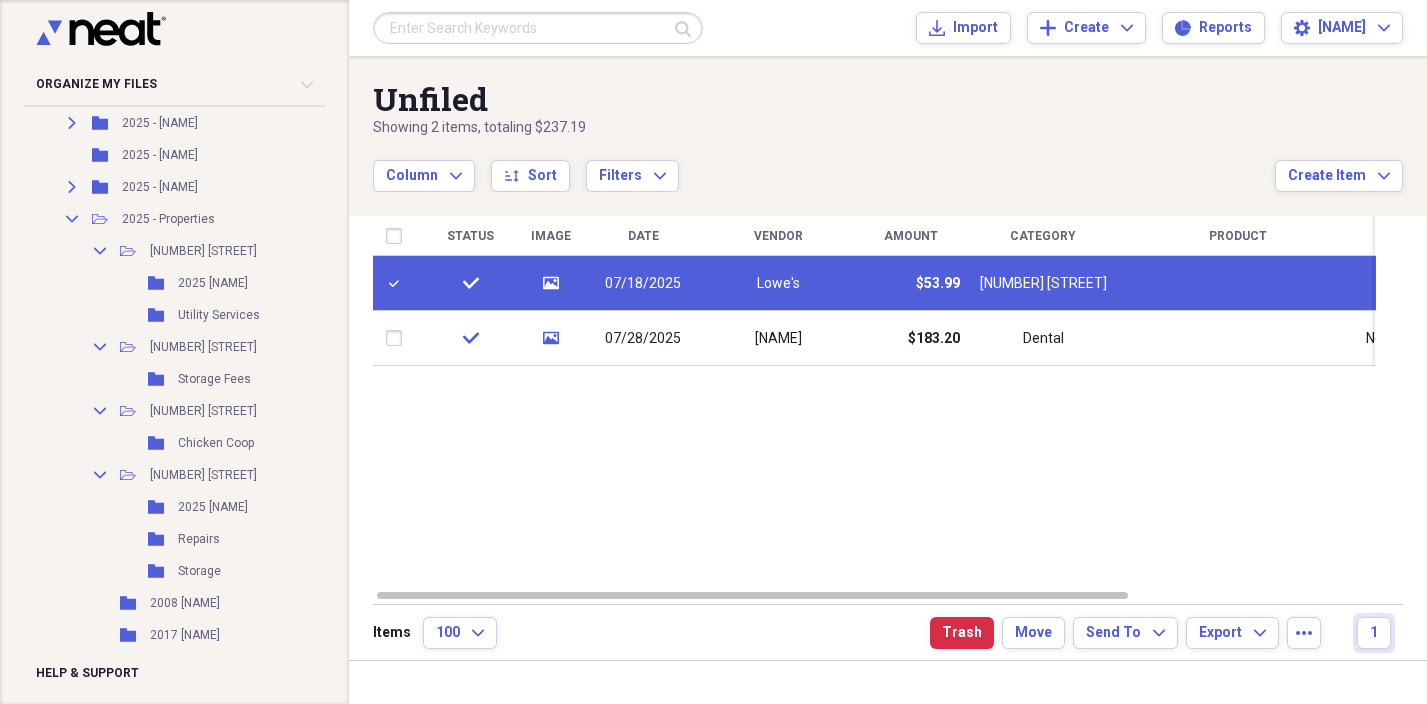 scroll, scrollTop: 299, scrollLeft: 54, axis: both 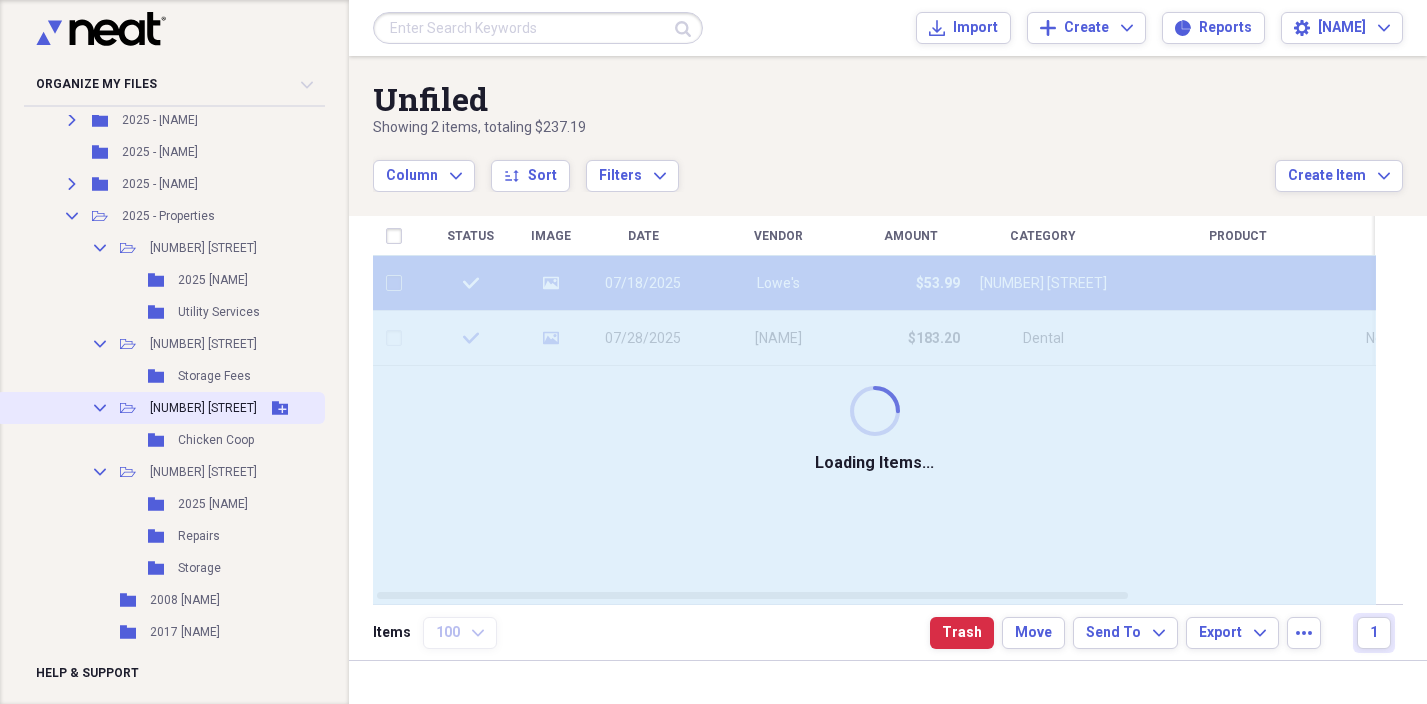checkbox on "false" 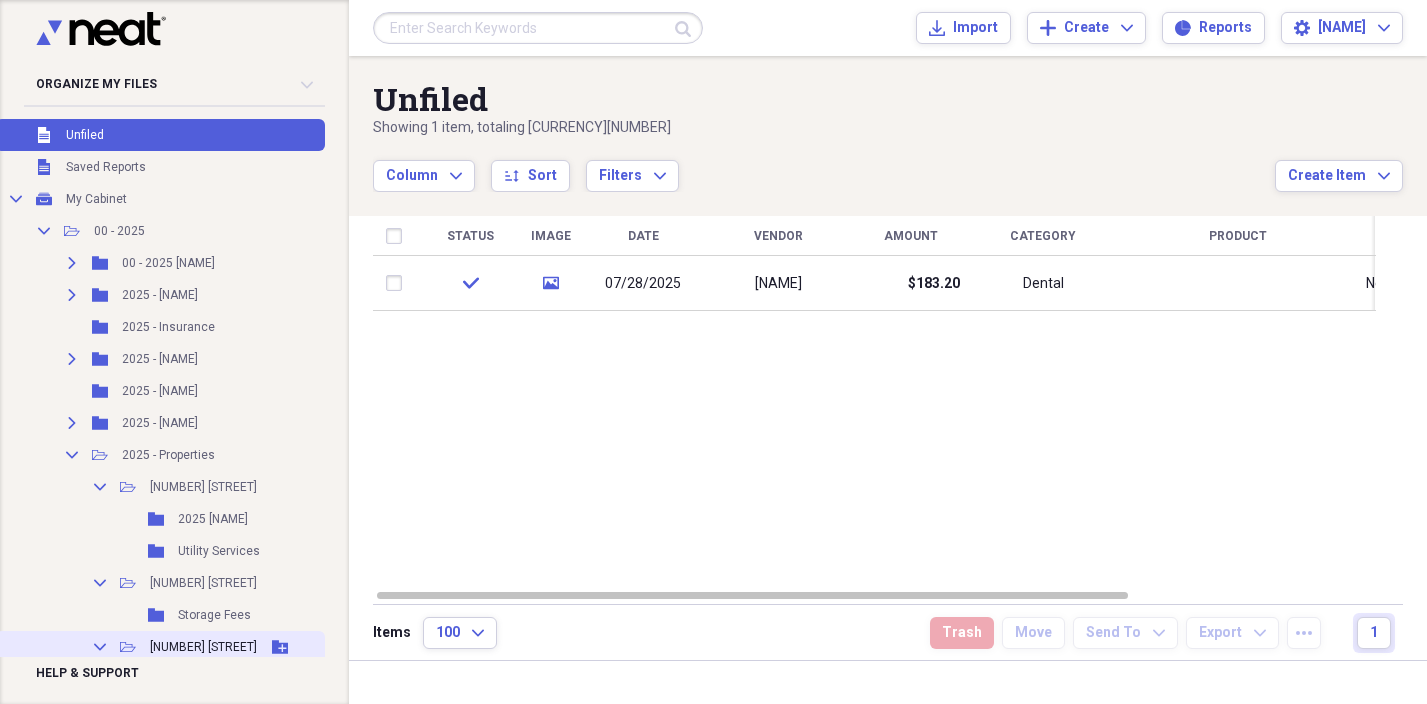 scroll, scrollTop: 74, scrollLeft: 54, axis: both 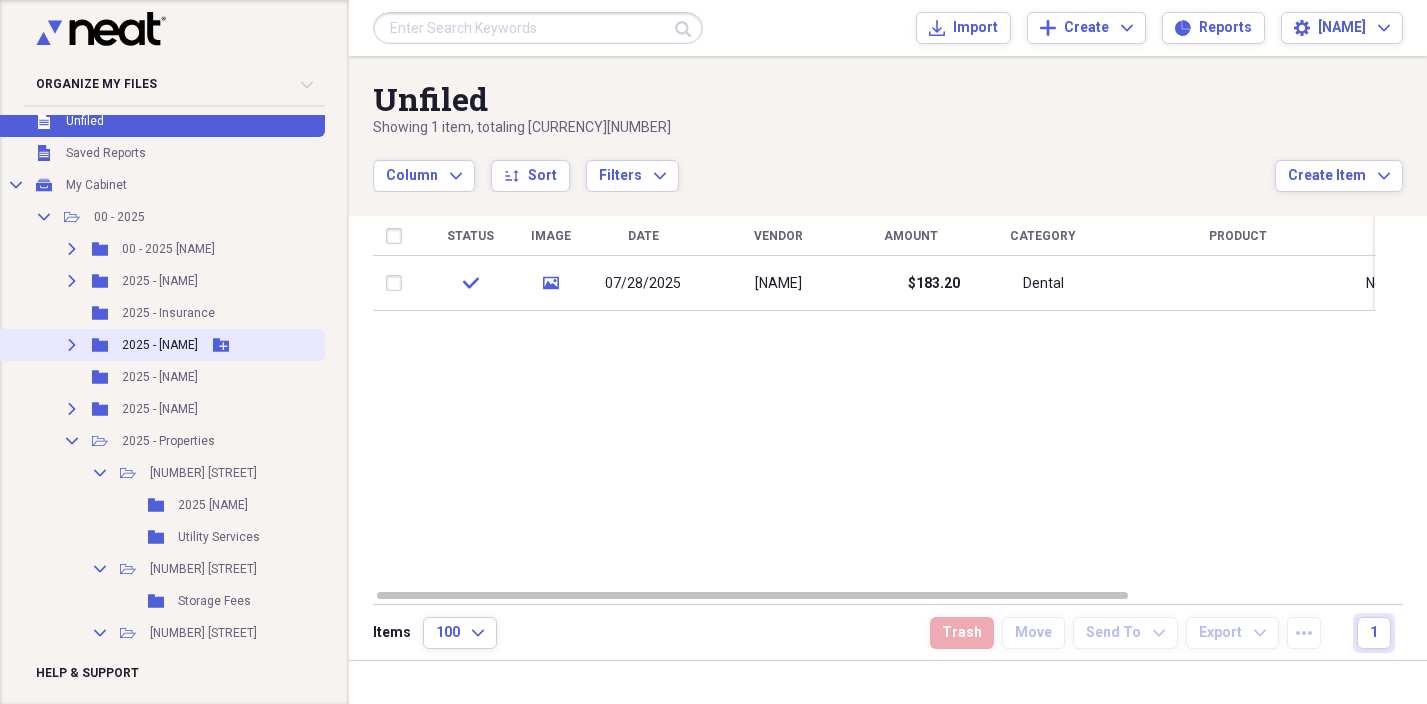 click on "Expand" 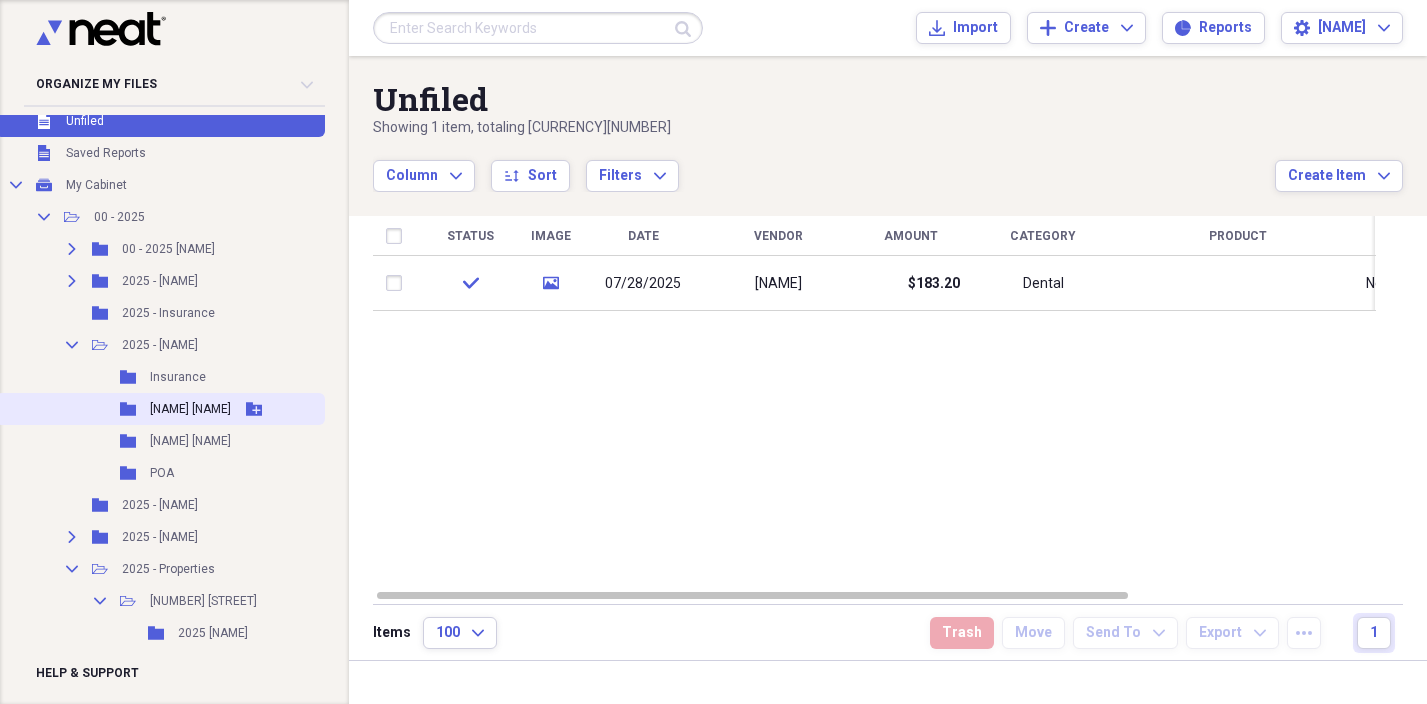 click on "[NAME] [NAME]" at bounding box center (190, 409) 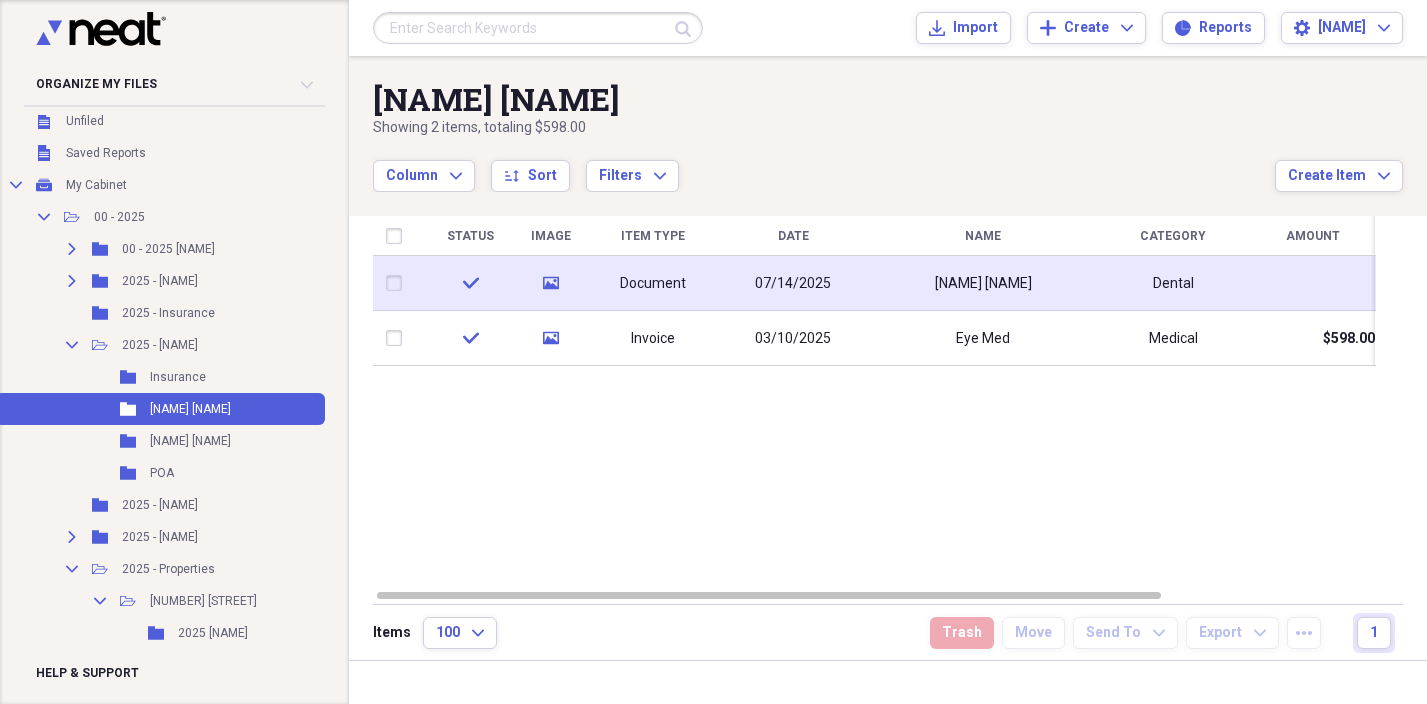 click on "Document" at bounding box center [653, 283] 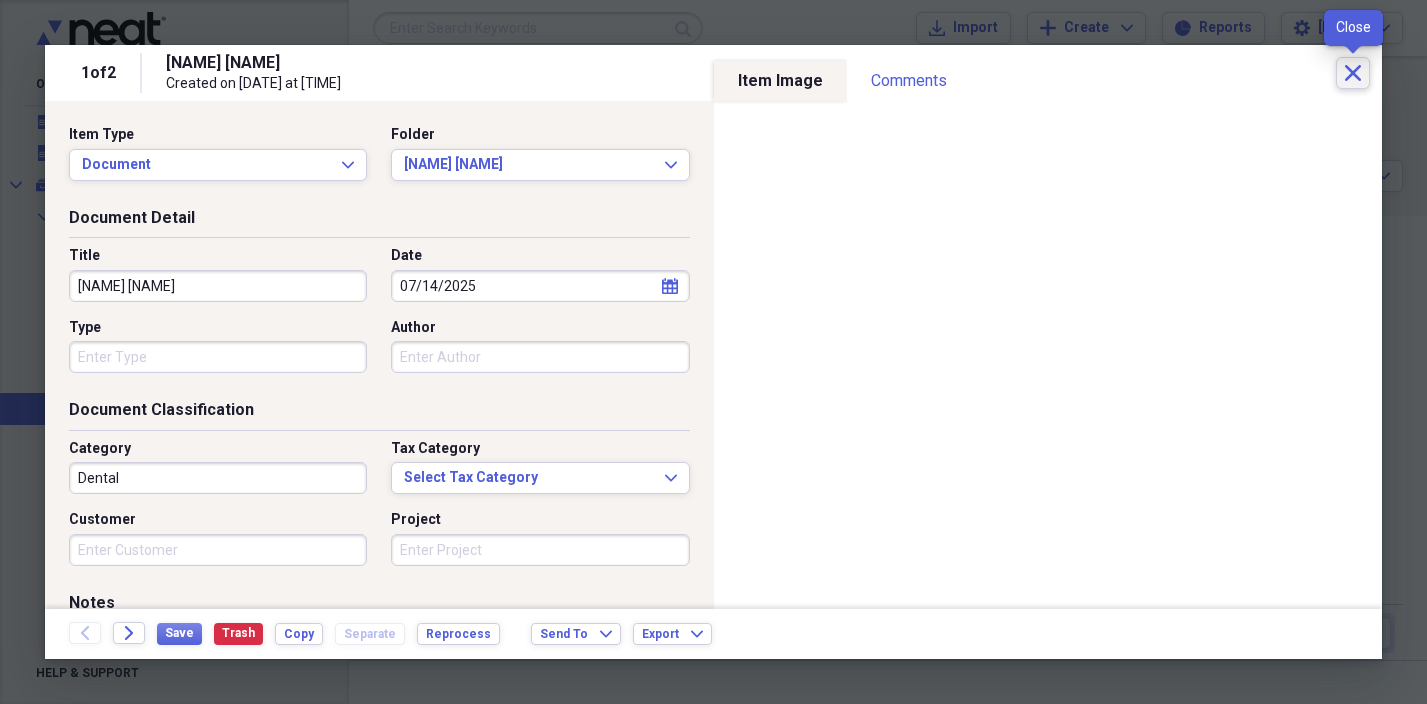 click on "Close" 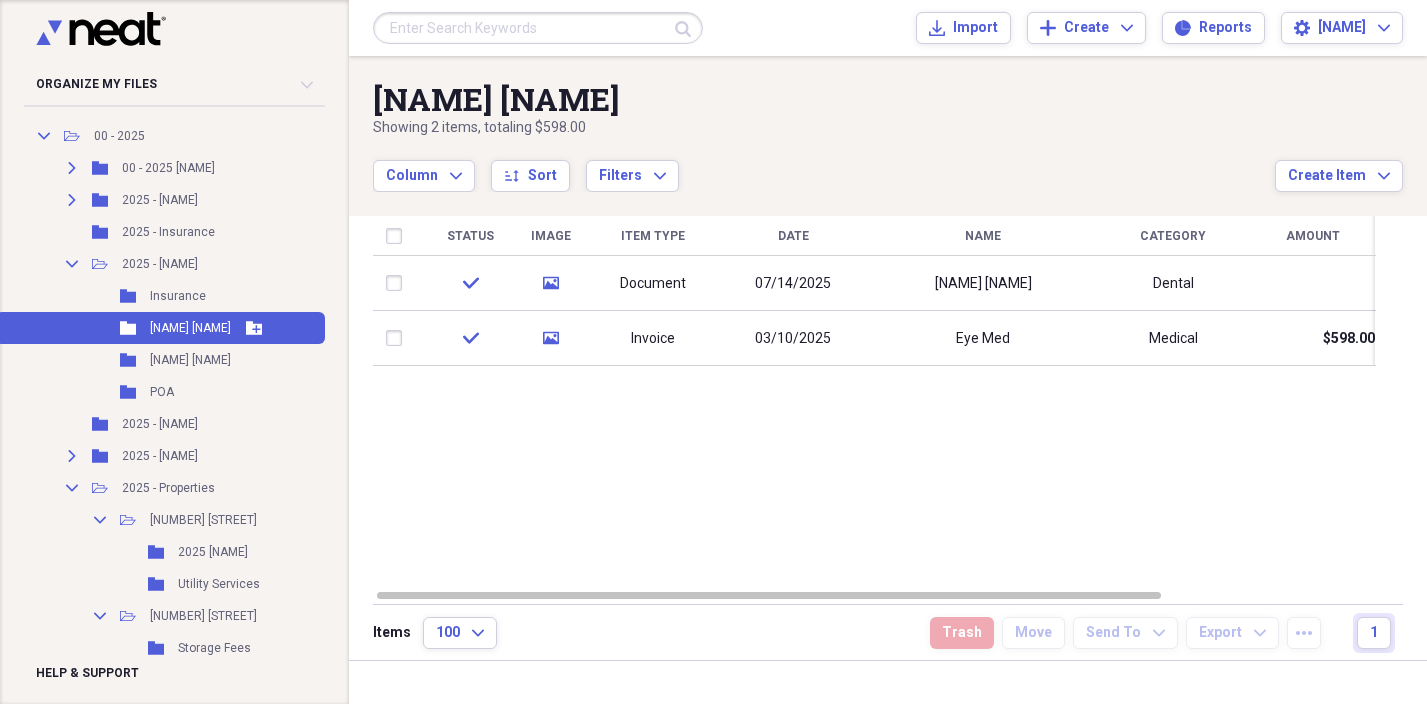 scroll, scrollTop: 171, scrollLeft: 54, axis: both 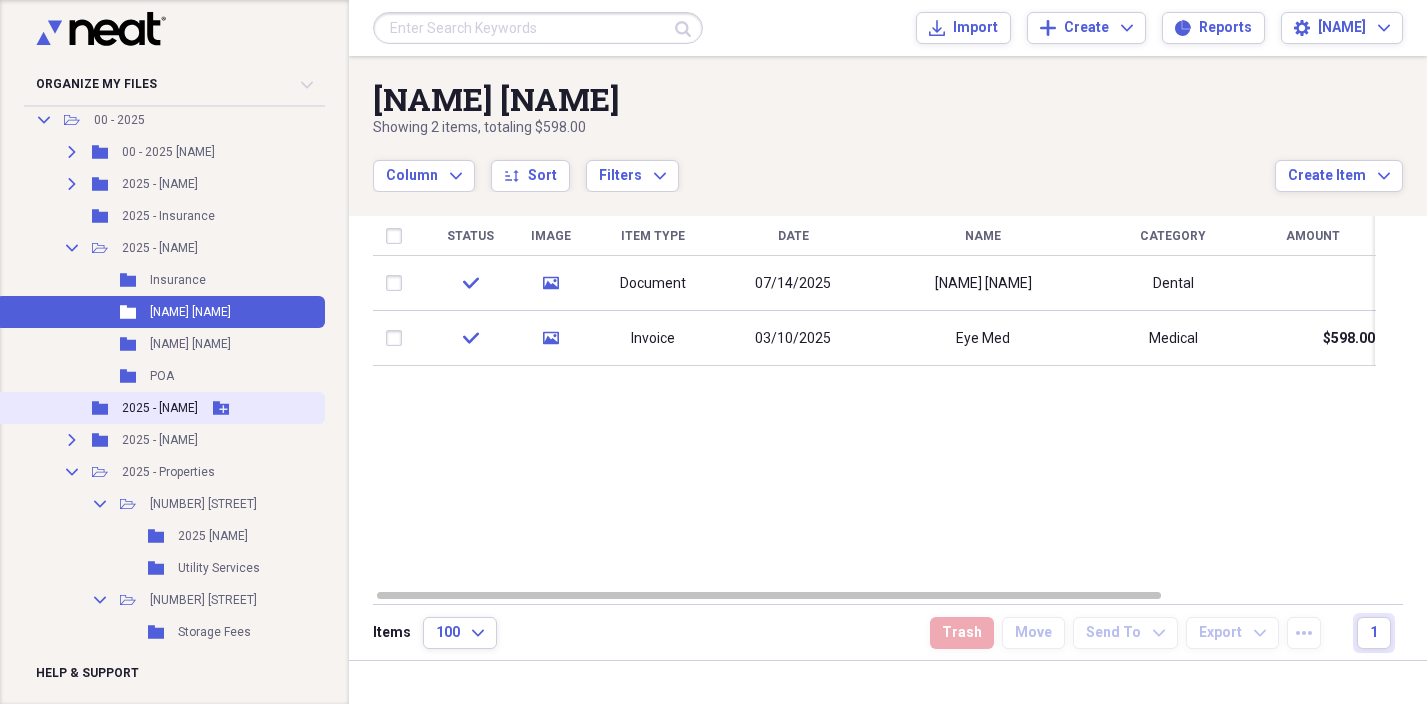 click on "2025 - [NAME]" at bounding box center [160, 408] 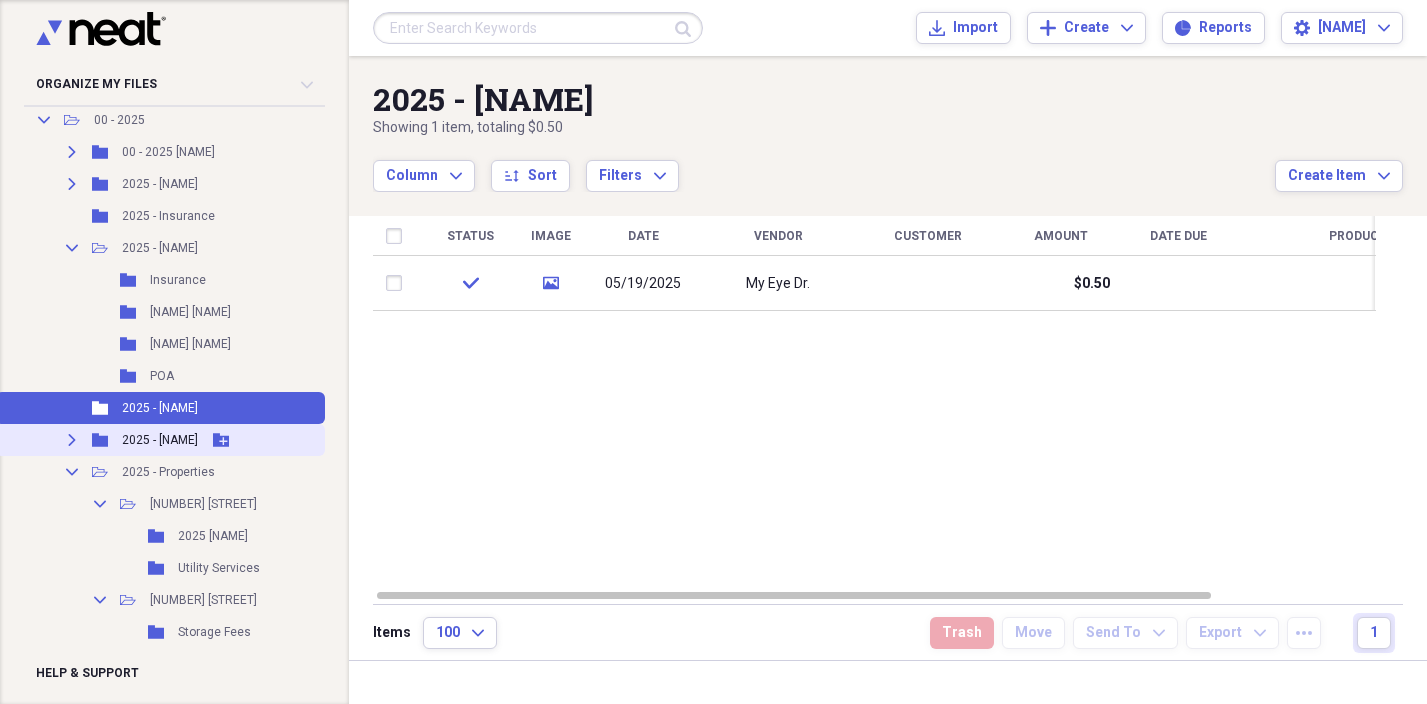 click 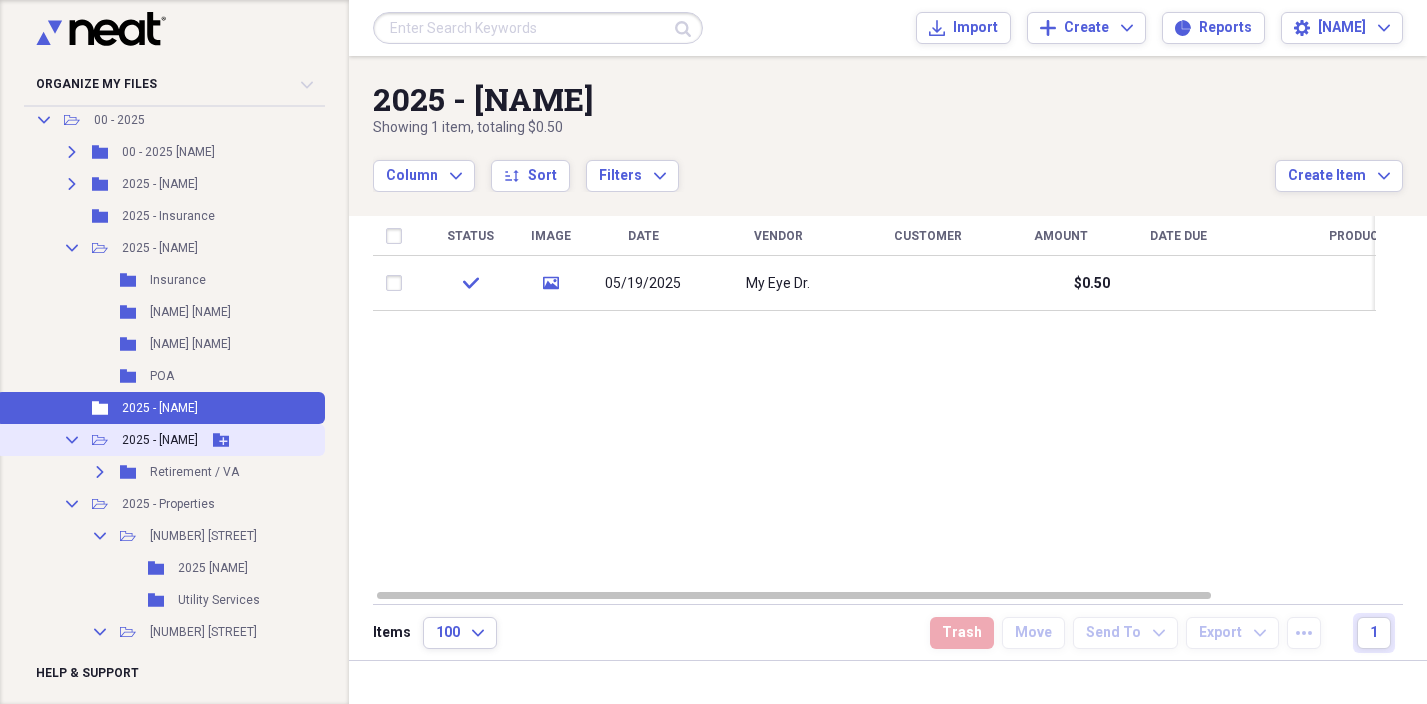 click on "Collapse" 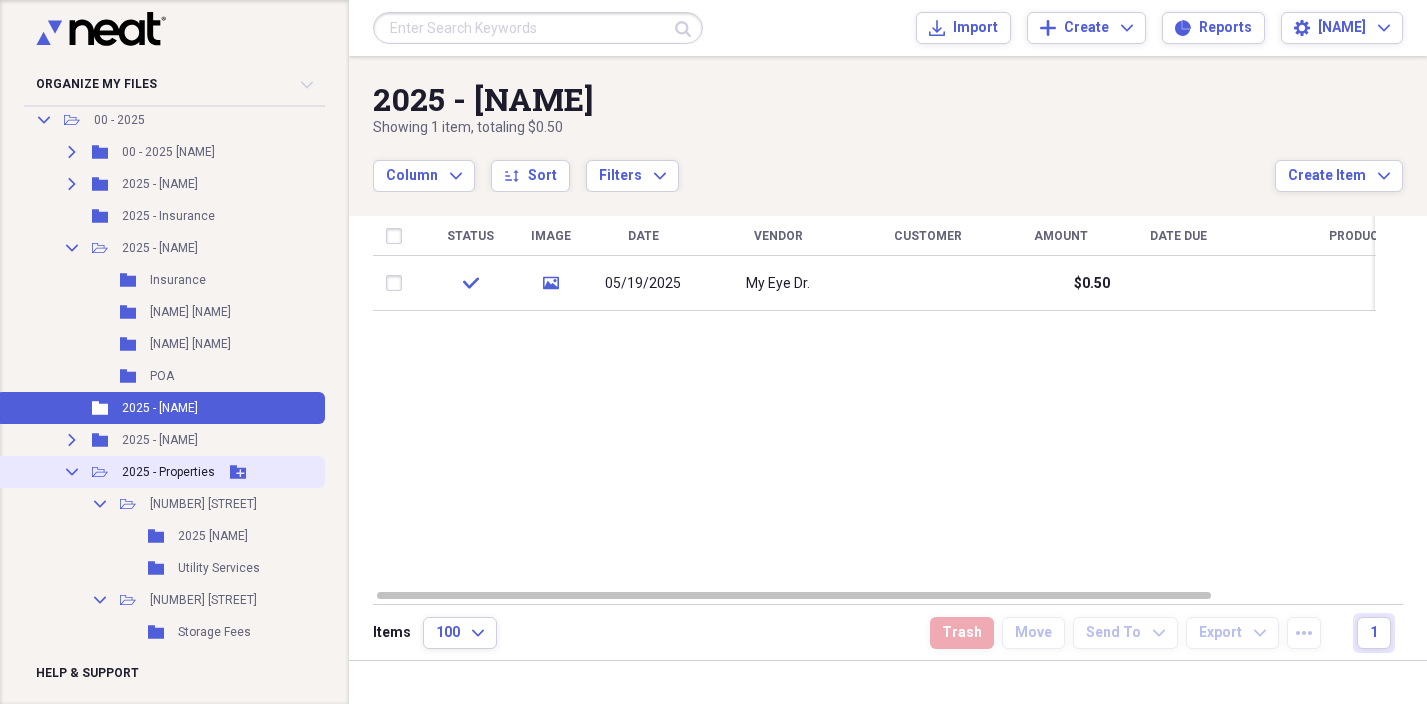 click on "Collapse" 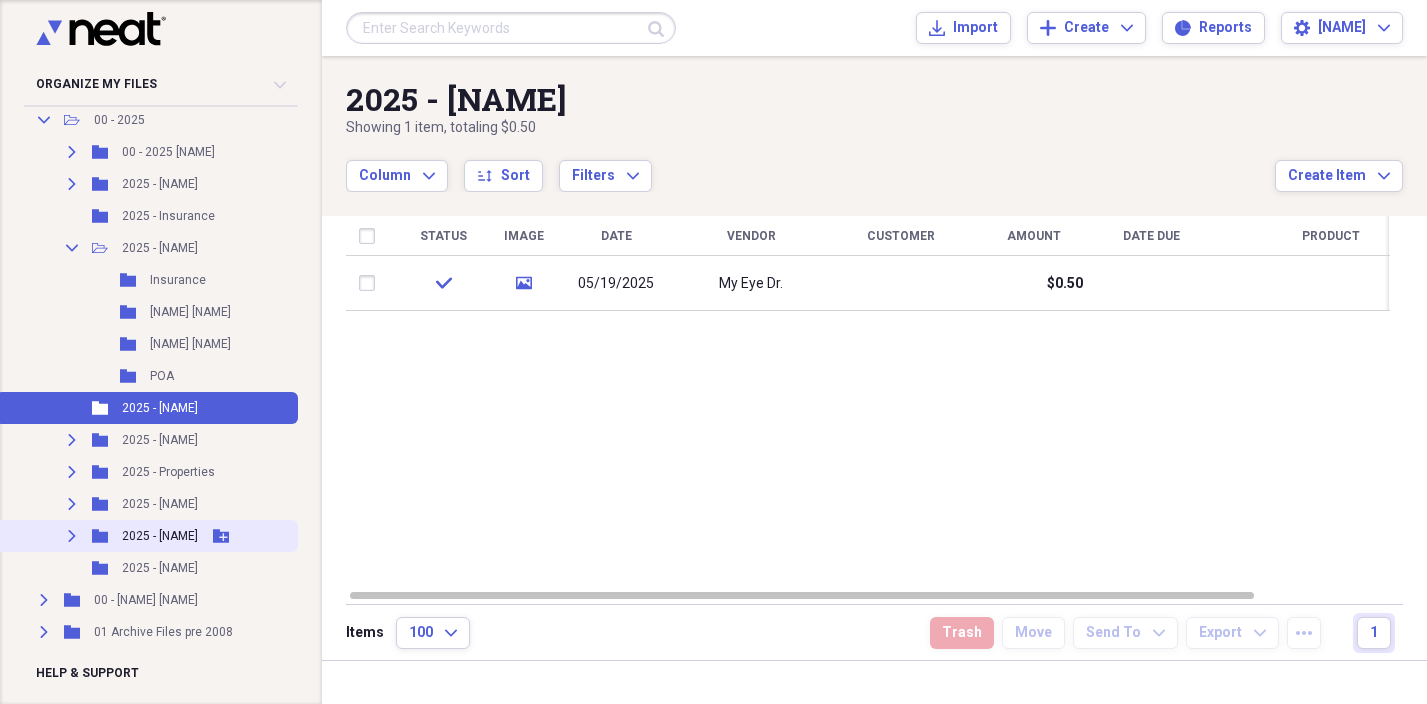 click 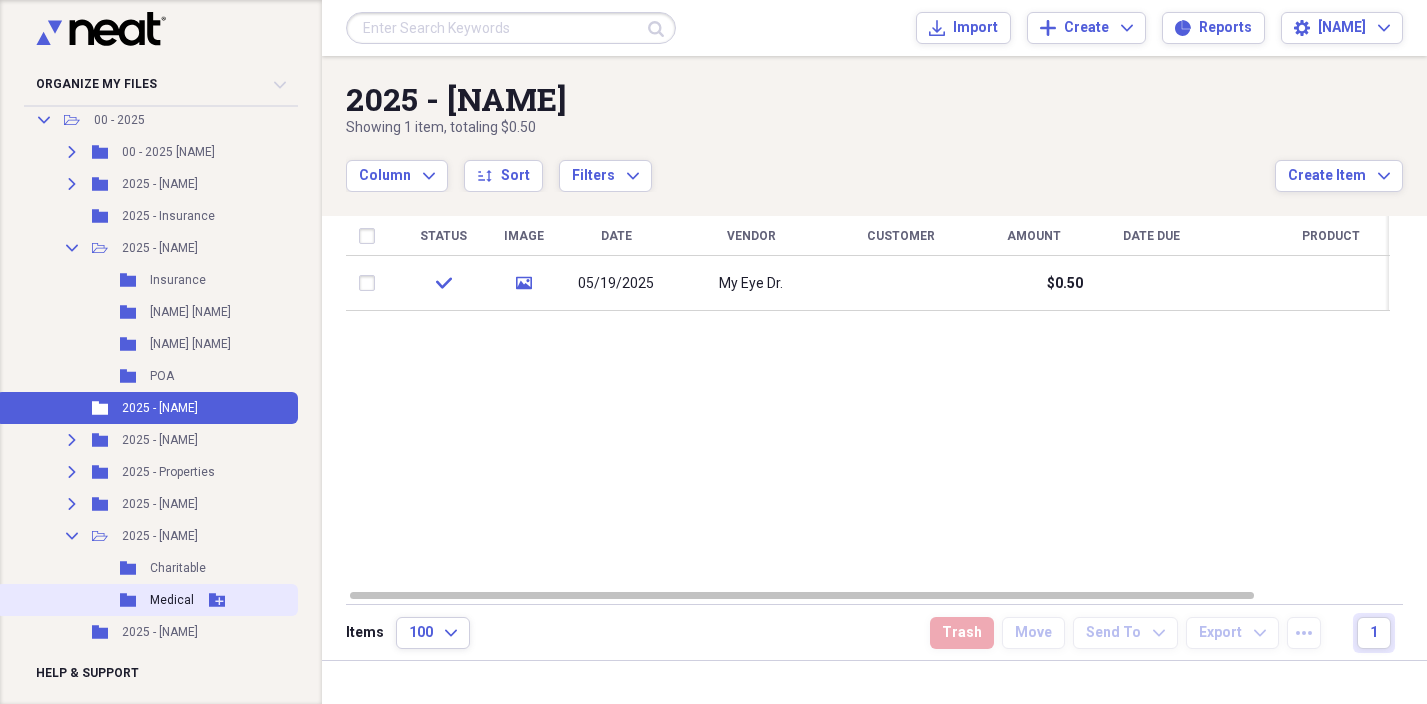 click on "Medical" at bounding box center (172, 600) 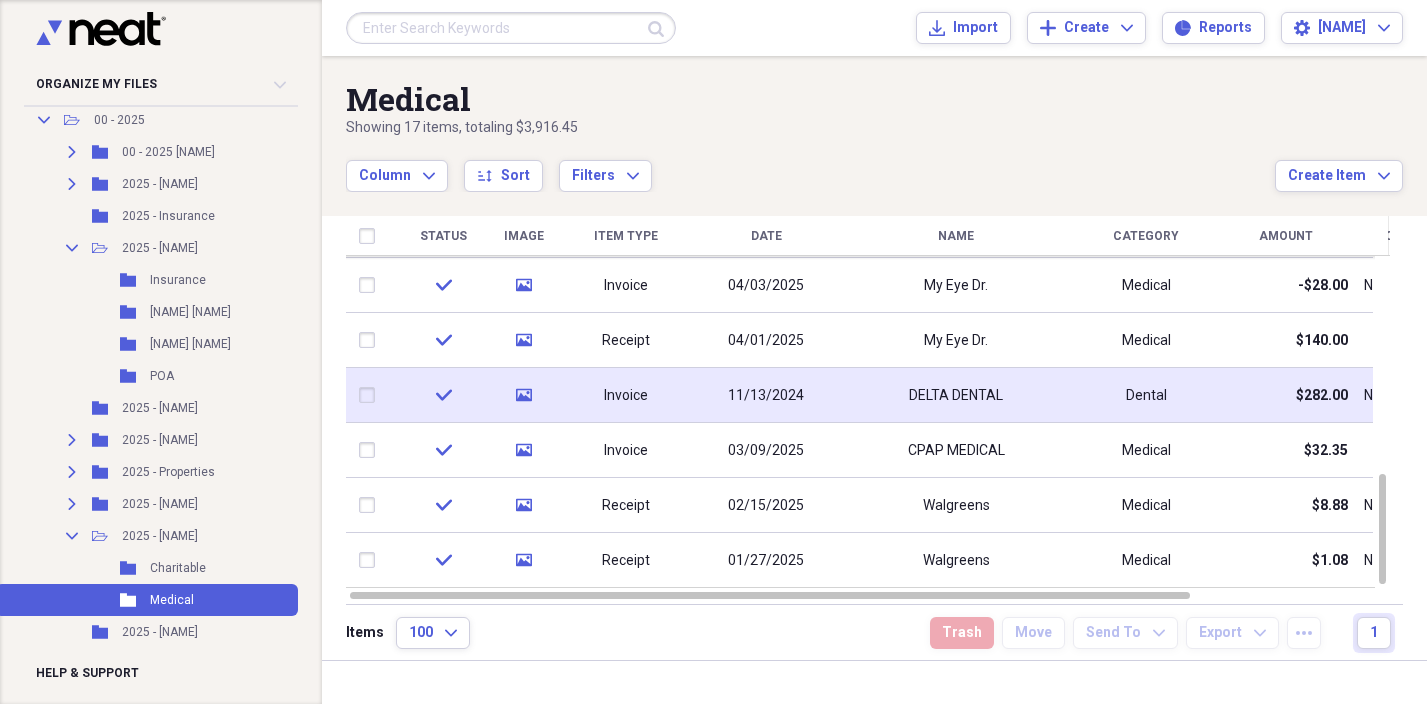 click on "Invoice" at bounding box center [626, 395] 